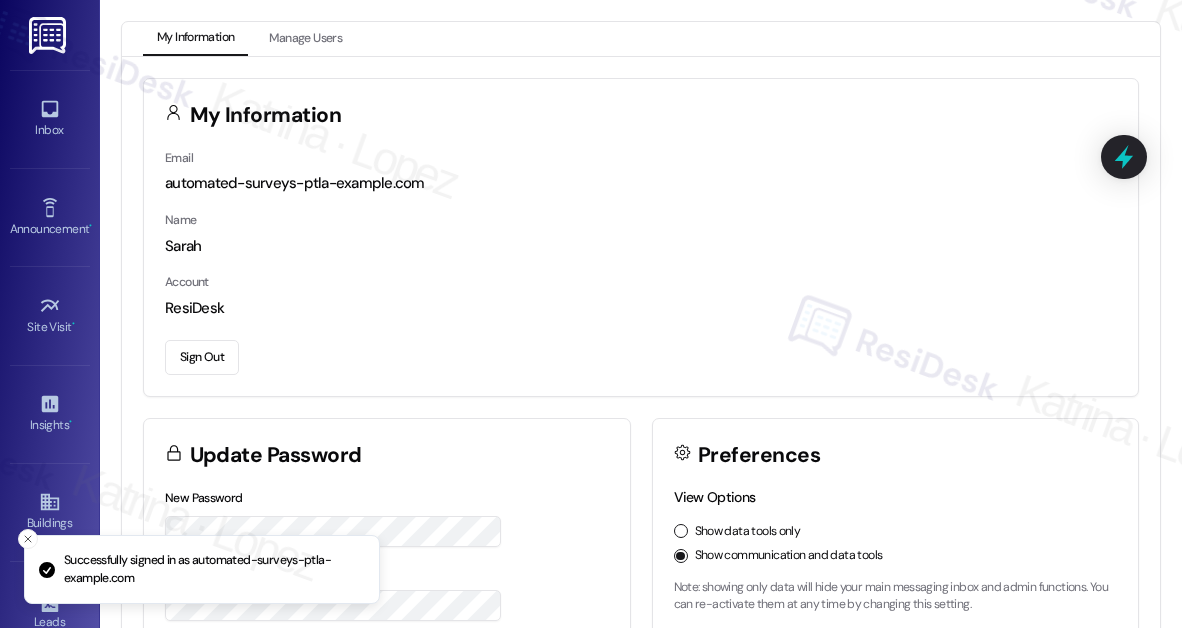 scroll, scrollTop: 0, scrollLeft: 0, axis: both 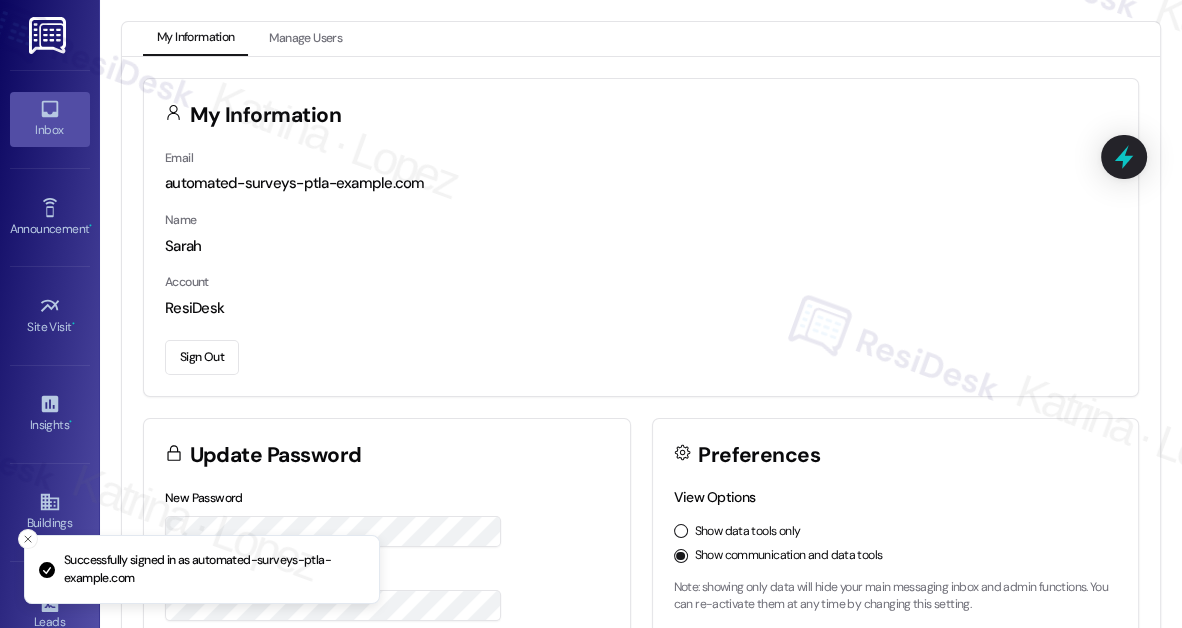 click on "Inbox" at bounding box center [50, 130] 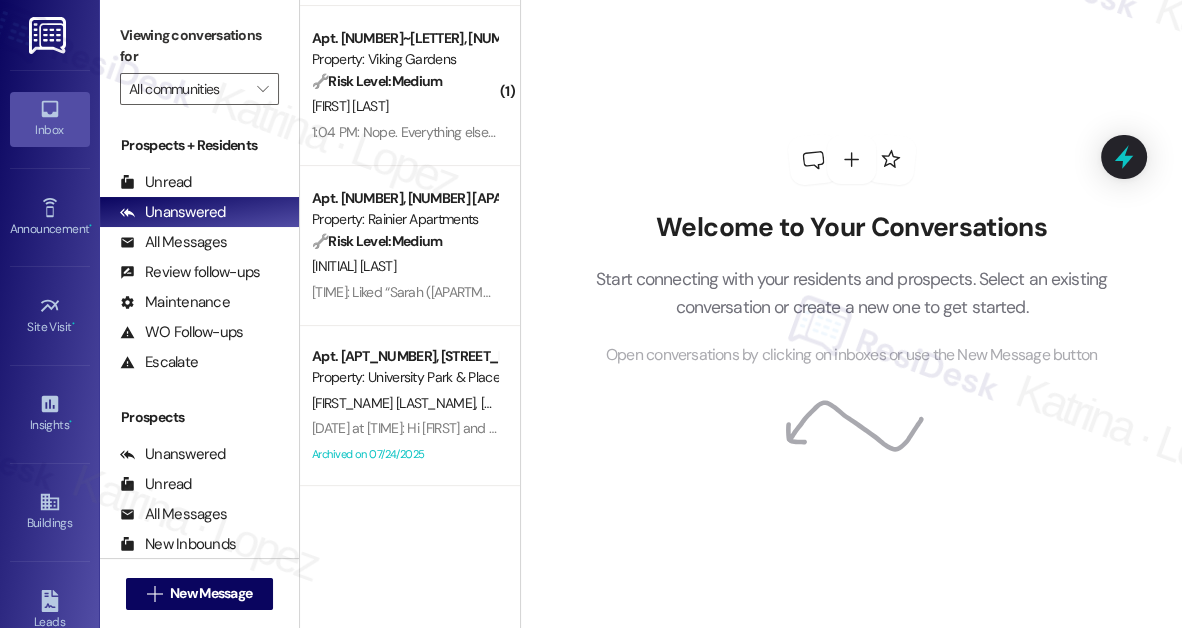scroll, scrollTop: 0, scrollLeft: 0, axis: both 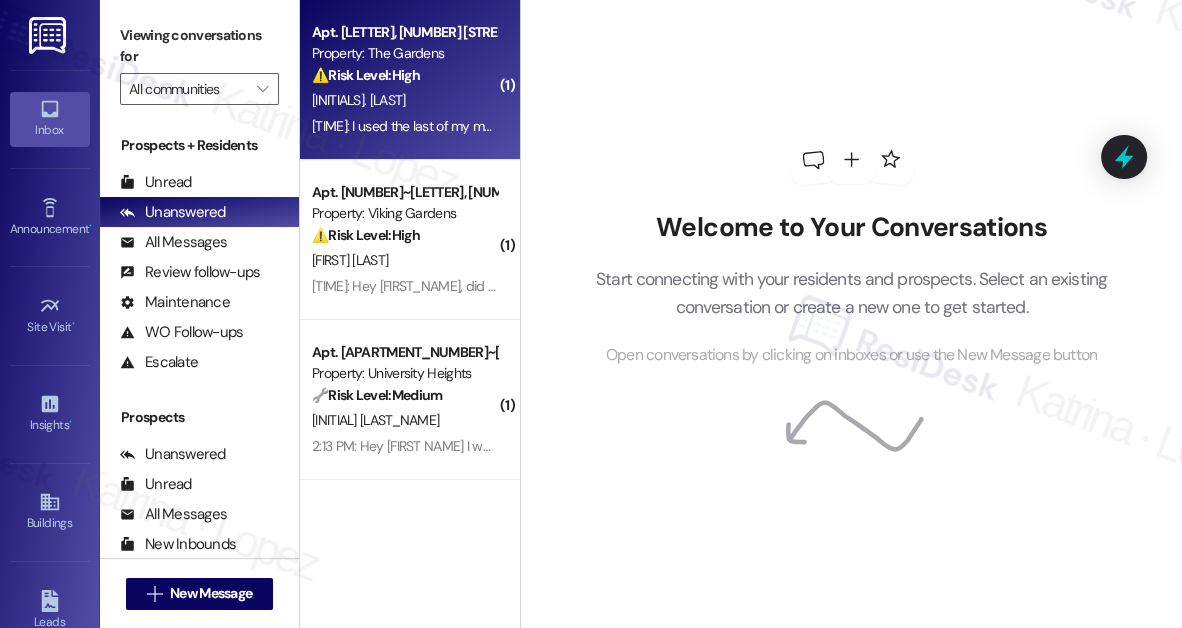 click on "[TIME]: I used the last of my money on it. I get charged extra than I agreed every month idk if its the gardens or the housing authorities but I need to talk to someone about it [TIME]: I used the last of my money on it. I get charged extra than I agreed every month idk if its the gardens or the housing authorities but I need to talk to someone about it" at bounding box center (404, 126) 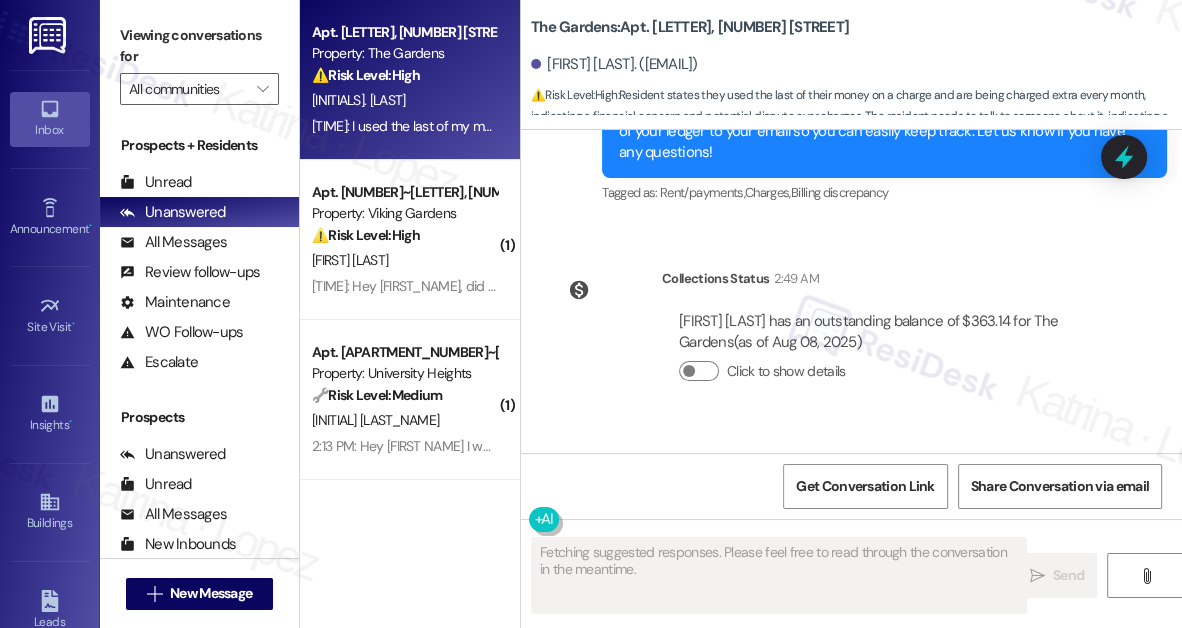 scroll, scrollTop: 14785, scrollLeft: 0, axis: vertical 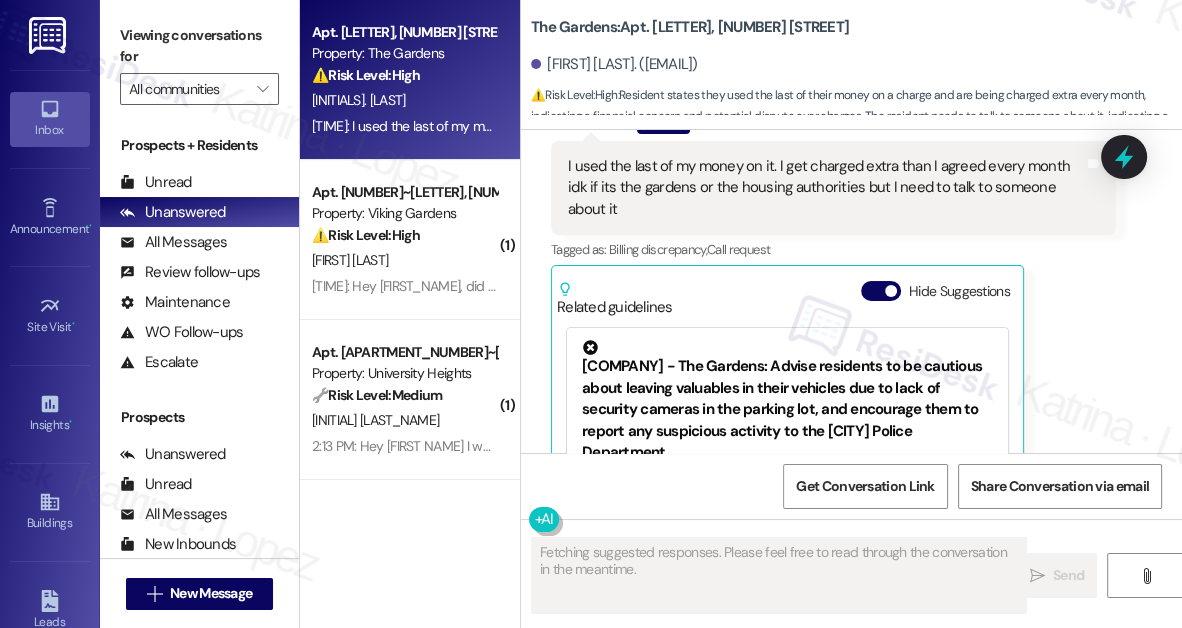 click on "I used the last of my money on it. I get charged extra than I agreed every month idk if its the gardens or the housing authorities but I need to talk to someone about it" at bounding box center (826, 188) 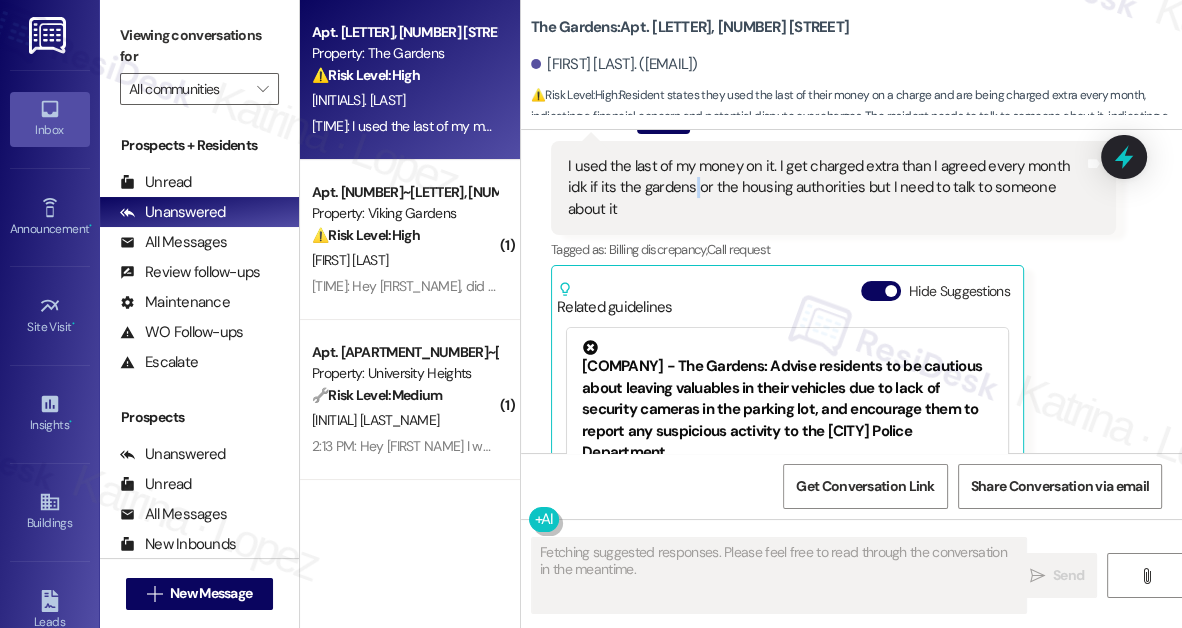 click on "I used the last of my money on it. I get charged extra than I agreed every month idk if its the gardens or the housing authorities but I need to talk to someone about it" at bounding box center (826, 188) 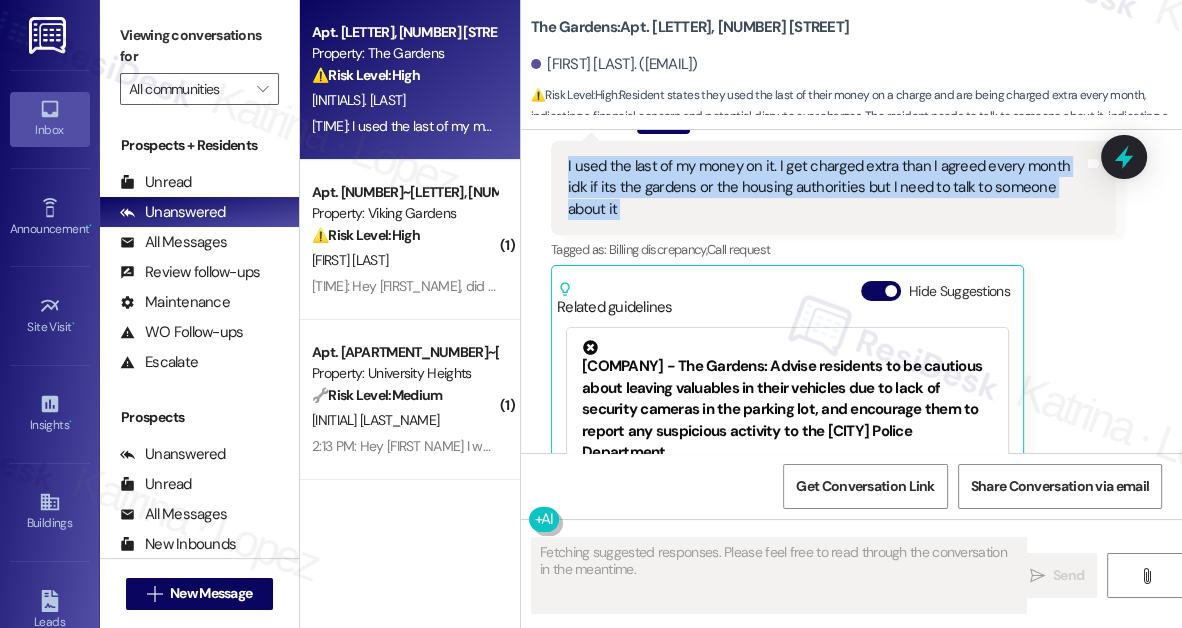 click on "I used the last of my money on it. I get charged extra than I agreed every month idk if its the gardens or the housing authorities but I need to talk to someone about it" at bounding box center (826, 188) 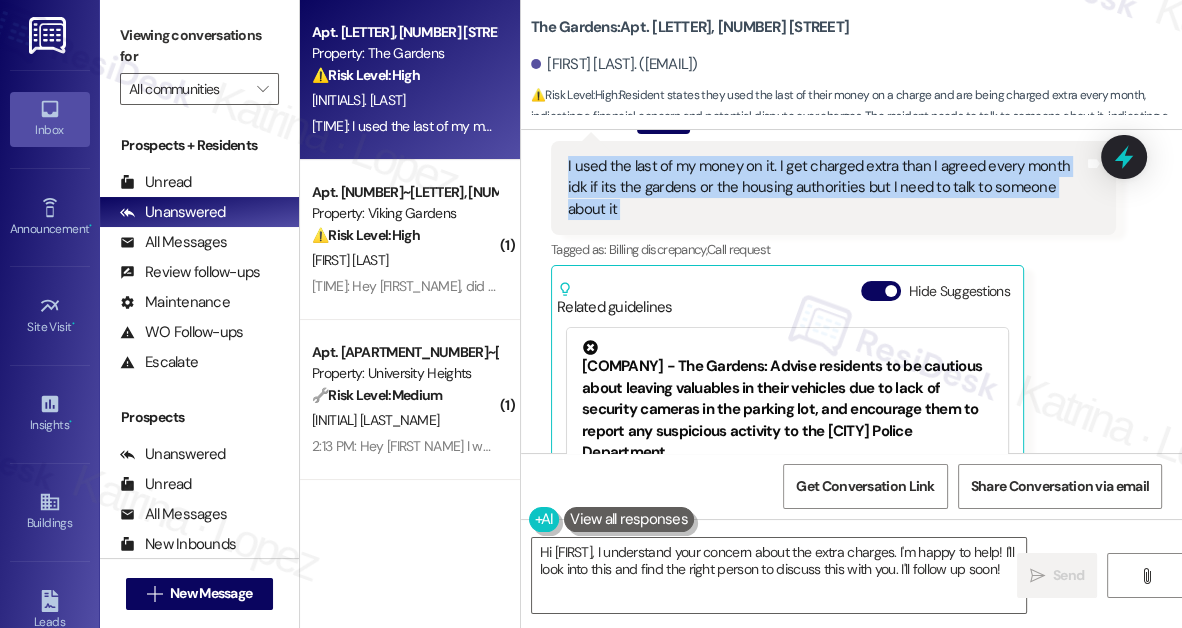 click on "I used the last of my money on it. I get charged extra than I agreed every month idk if its the gardens or the housing authorities but I need to talk to someone about it" at bounding box center [826, 188] 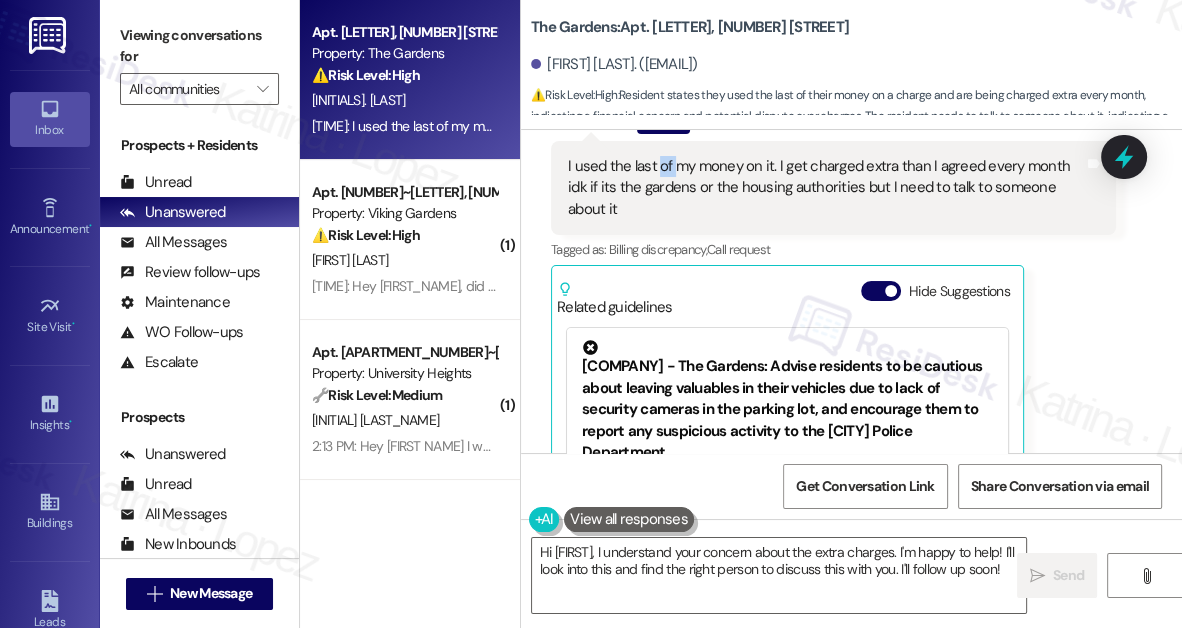 click on "I used the last of my money on it. I get charged extra than I agreed every month idk if its the gardens or the housing authorities but I need to talk to someone about it" at bounding box center (826, 188) 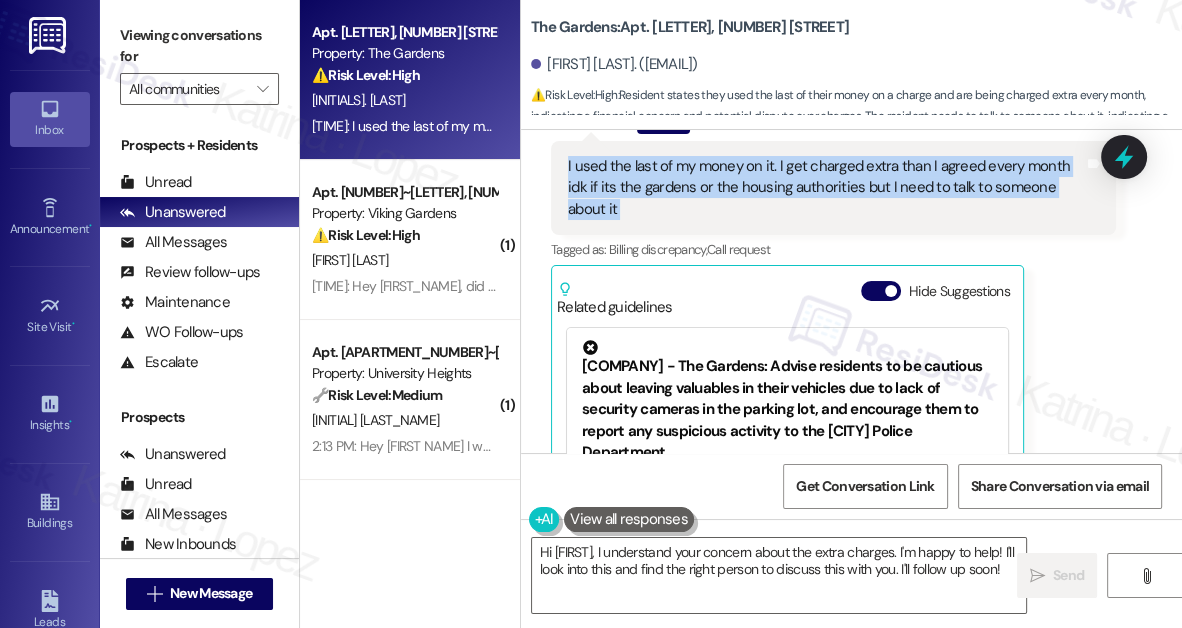click on "I used the last of my money on it. I get charged extra than I agreed every month idk if its the gardens or the housing authorities but I need to talk to someone about it" at bounding box center (826, 188) 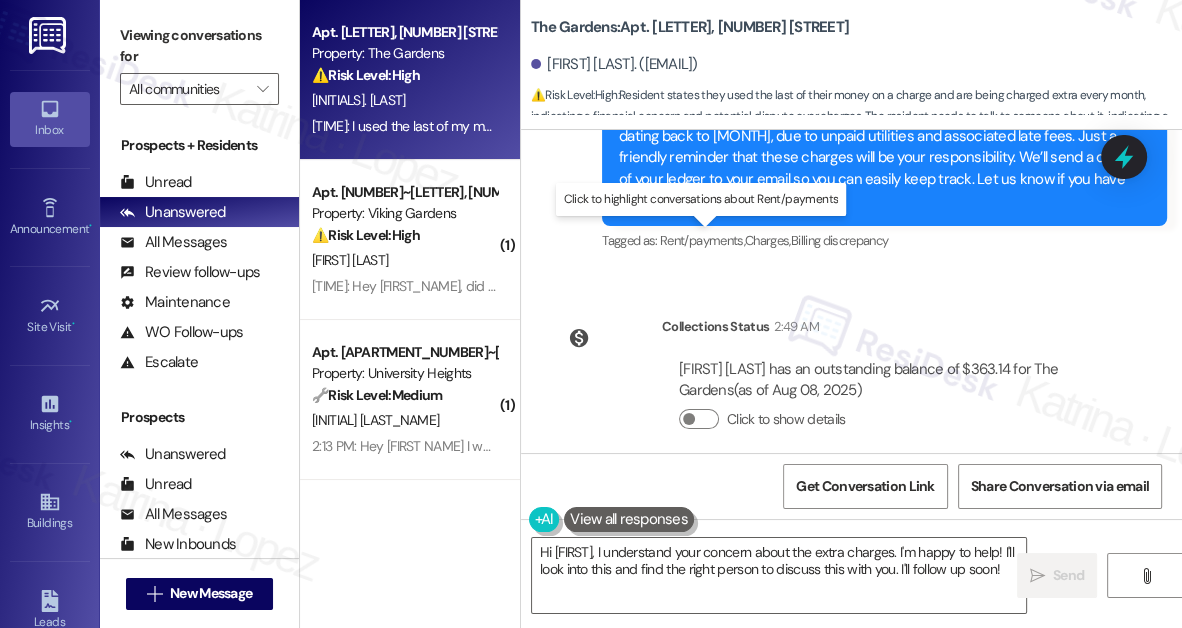 scroll, scrollTop: 14330, scrollLeft: 0, axis: vertical 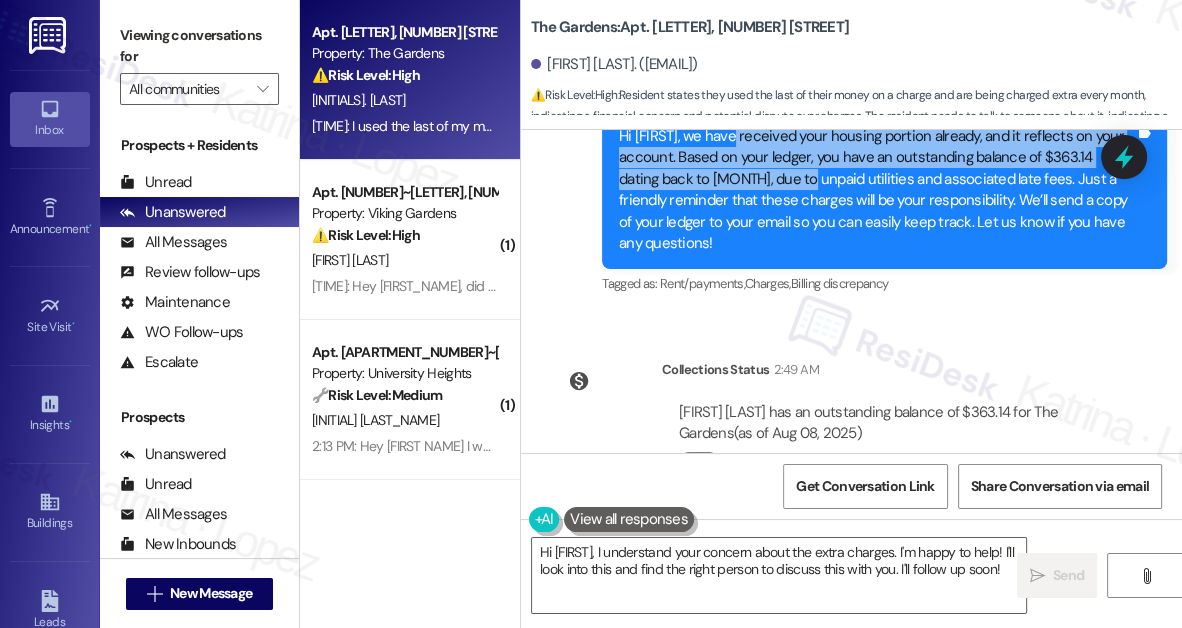 drag, startPoint x: 736, startPoint y: 178, endPoint x: 775, endPoint y: 233, distance: 67.424034 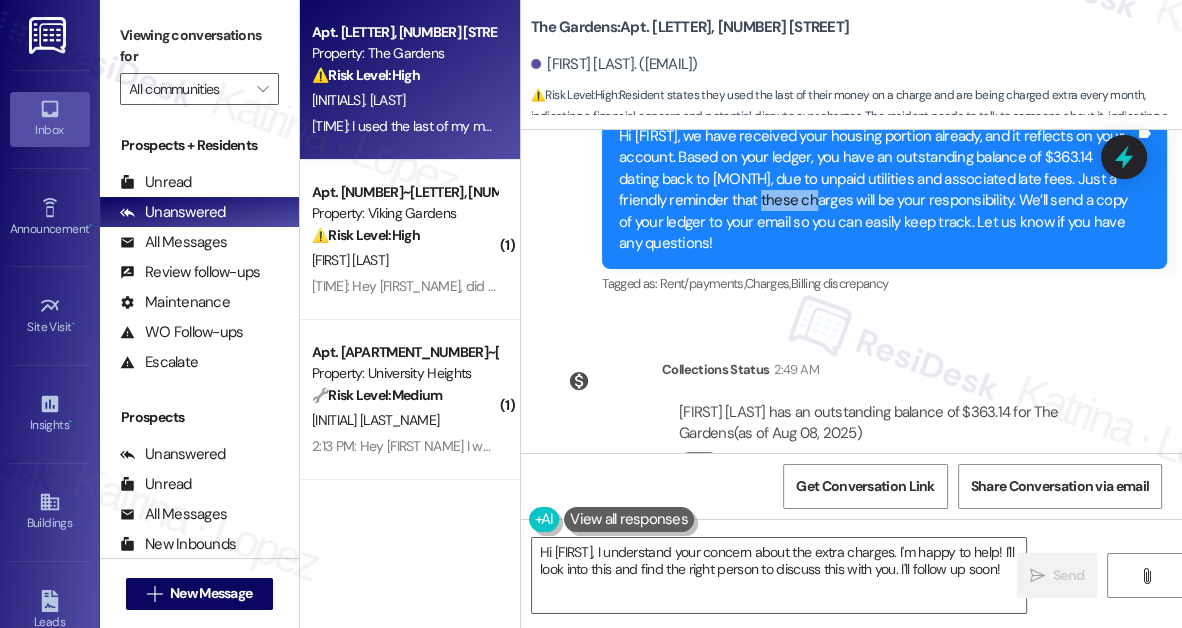 click on "Hi [FIRST], we have received your housing portion already, and it reflects on your account. Based on your ledger, you have an outstanding balance of $363.14 dating back to [MONTH], due to unpaid utilities and associated late fees. Just a friendly reminder that these charges will be your responsibility. We’ll send a copy of your ledger to your email so you can easily keep track. Let us know if you have any questions!" at bounding box center (877, 190) 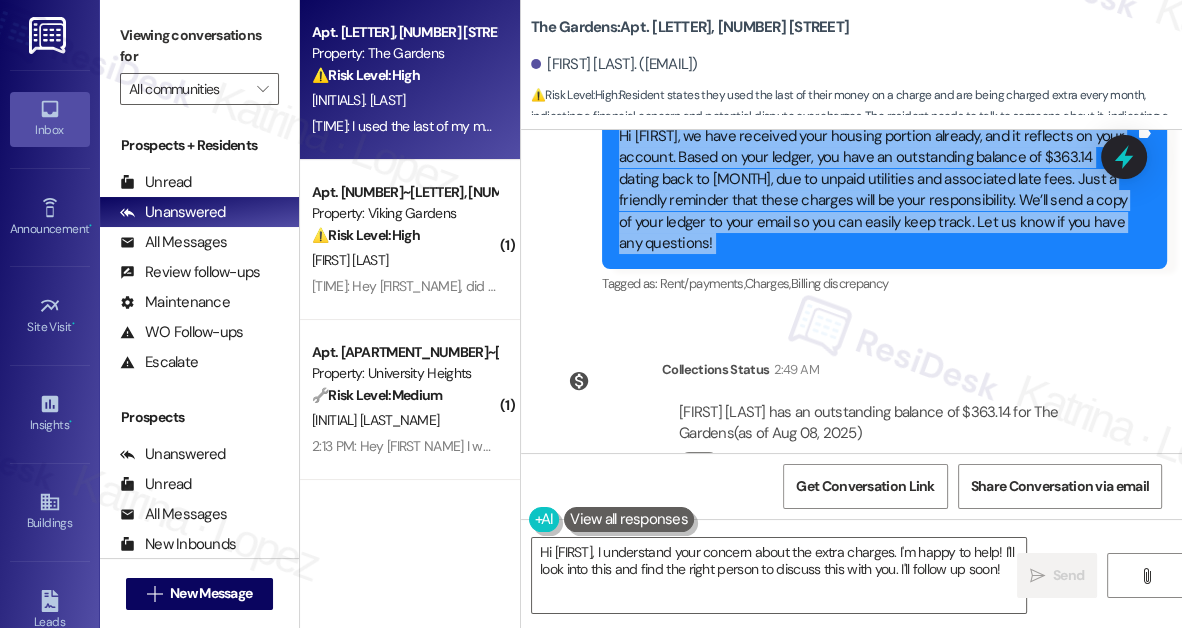 click on "Hi [FIRST], we have received your housing portion already, and it reflects on your account. Based on your ledger, you have an outstanding balance of $363.14 dating back to [MONTH], due to unpaid utilities and associated late fees. Just a friendly reminder that these charges will be your responsibility. We’ll send a copy of your ledger to your email so you can easily keep track. Let us know if you have any questions!" at bounding box center [877, 190] 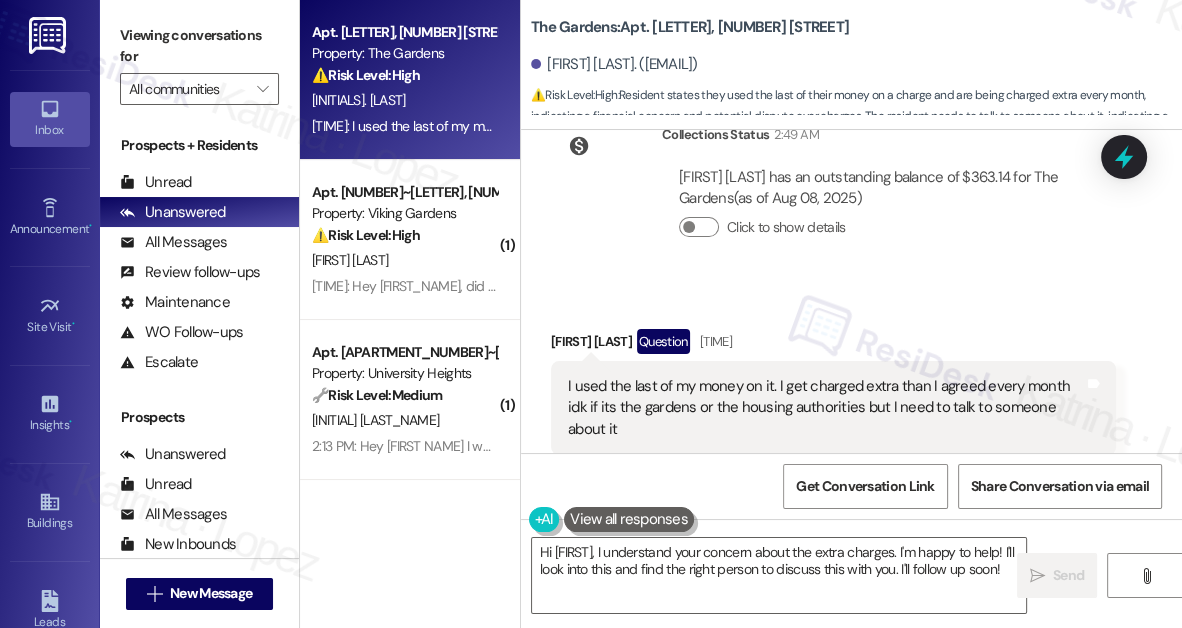 scroll, scrollTop: 14603, scrollLeft: 0, axis: vertical 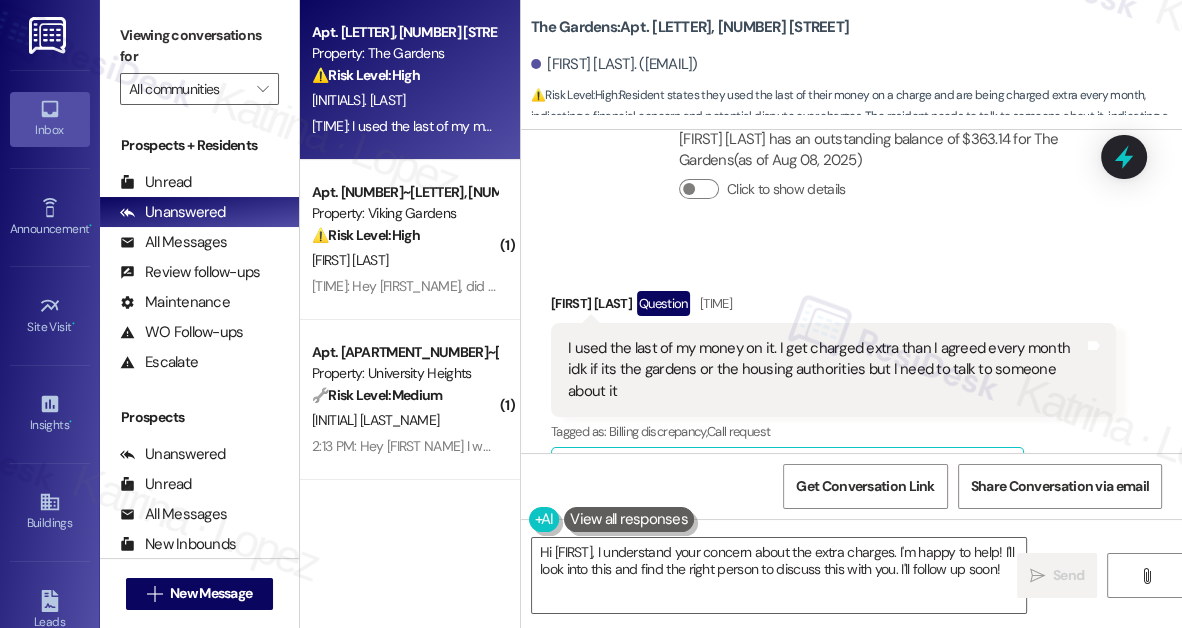 click on "[FIRST] [LAST] has an outstanding balance of $363.14 for The Gardens  (as of [DATE])" at bounding box center [889, 150] 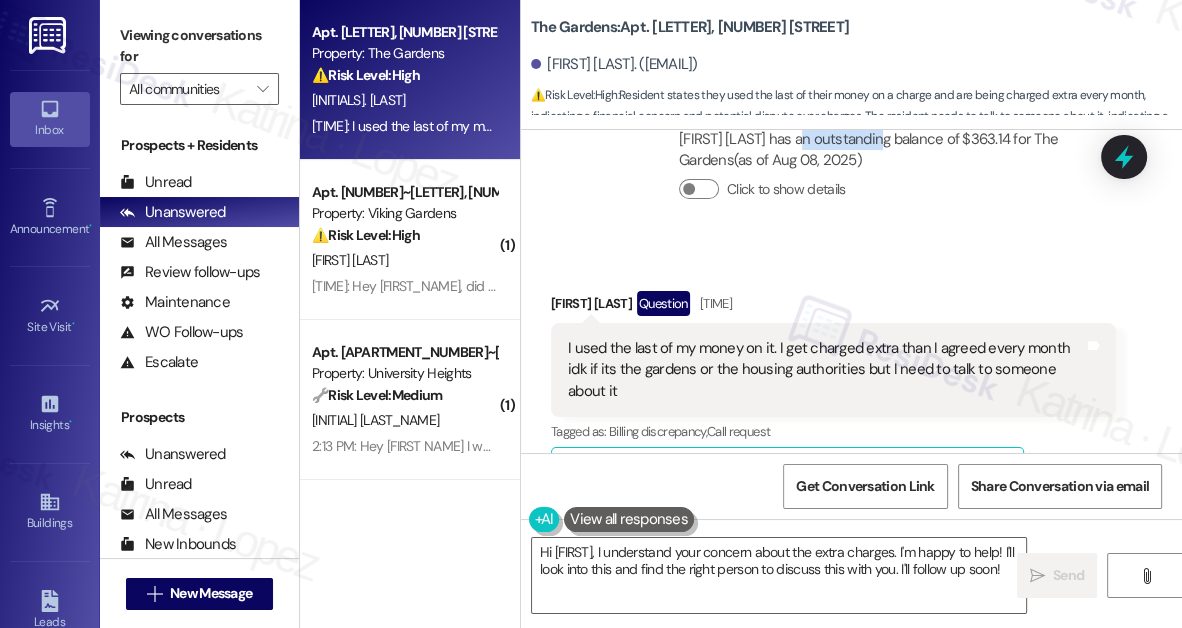 click on "[FIRST] [LAST] has an outstanding balance of $363.14 for The Gardens  (as of [DATE])" at bounding box center (889, 150) 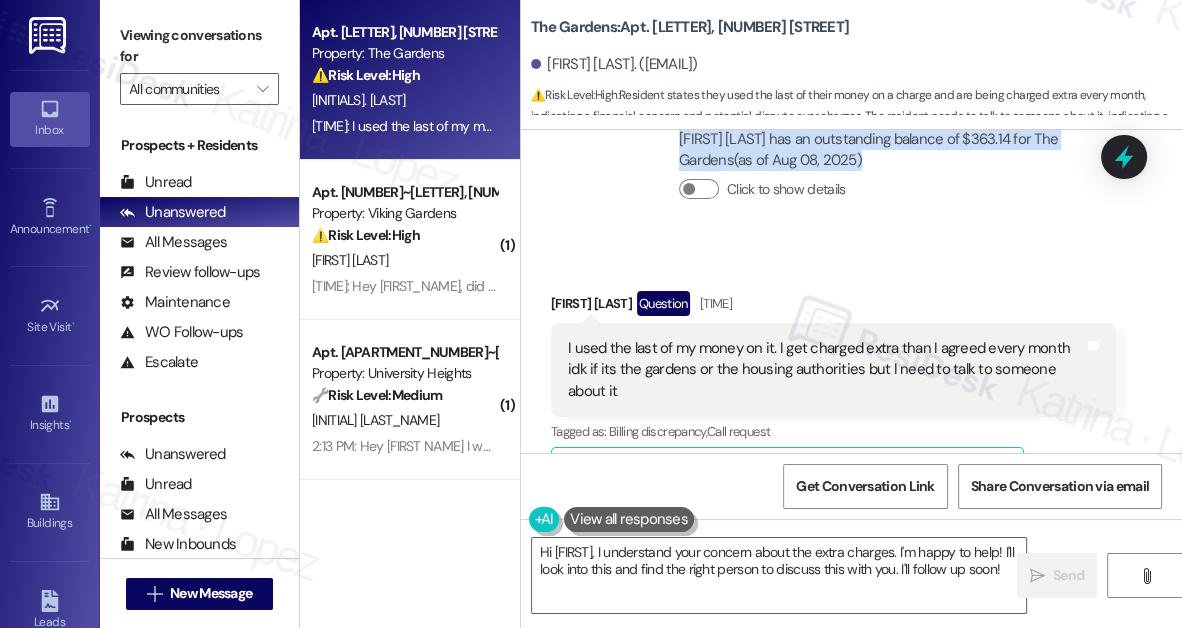 click on "[FIRST] [LAST] has an outstanding balance of $363.14 for The Gardens  (as of [DATE])" at bounding box center [889, 150] 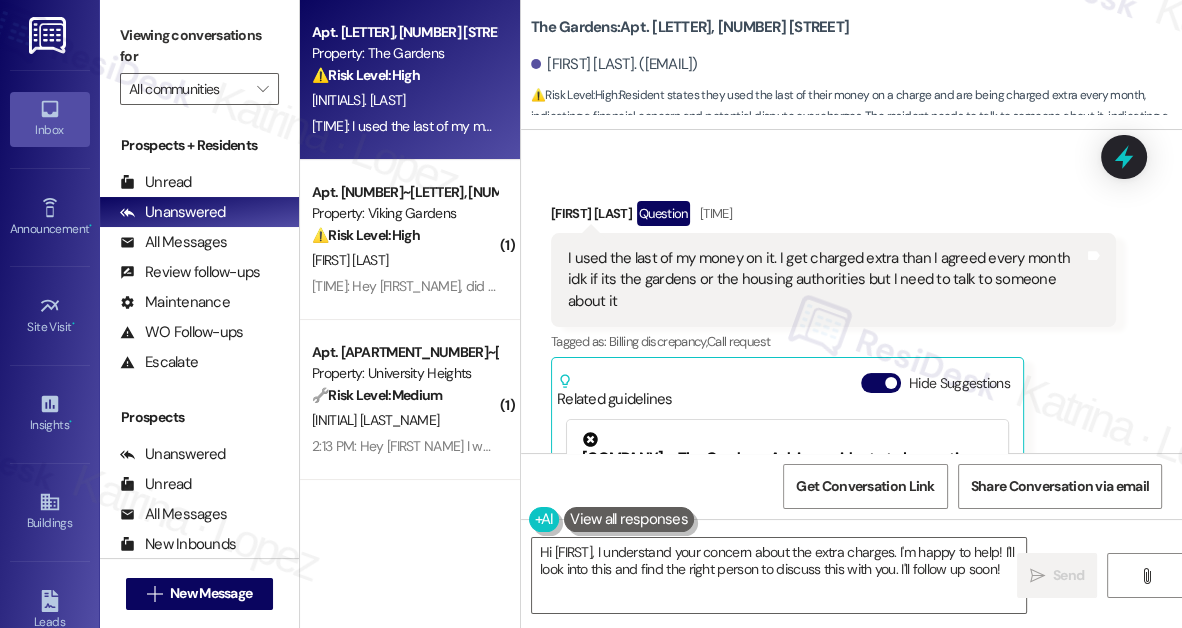 scroll, scrollTop: 14694, scrollLeft: 0, axis: vertical 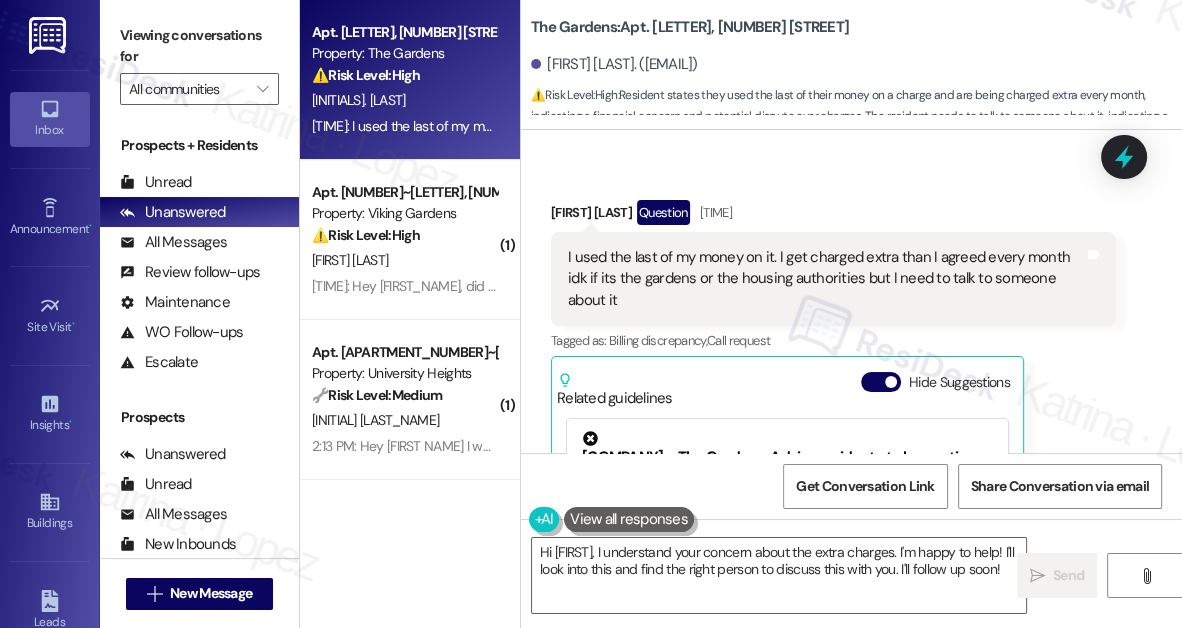click on "I used the last of my money on it. I get charged extra than I agreed every month idk if its the gardens or the housing authorities but I need to talk to someone about it" at bounding box center (826, 279) 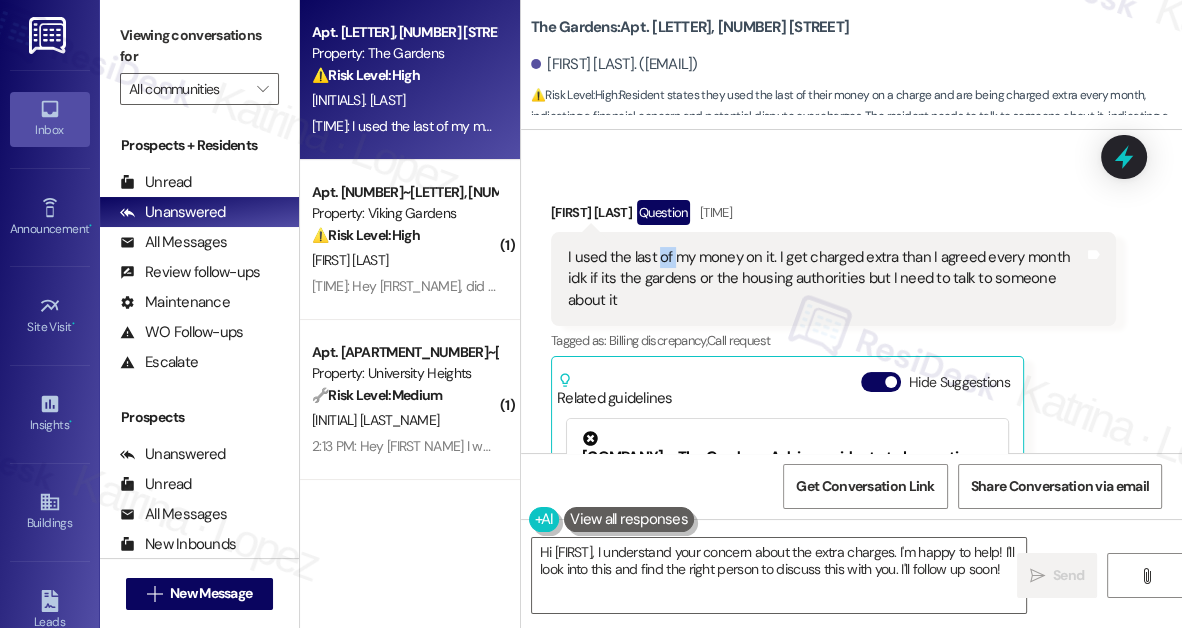 click on "I used the last of my money on it. I get charged extra than I agreed every month idk if its the gardens or the housing authorities but I need to talk to someone about it" at bounding box center (826, 279) 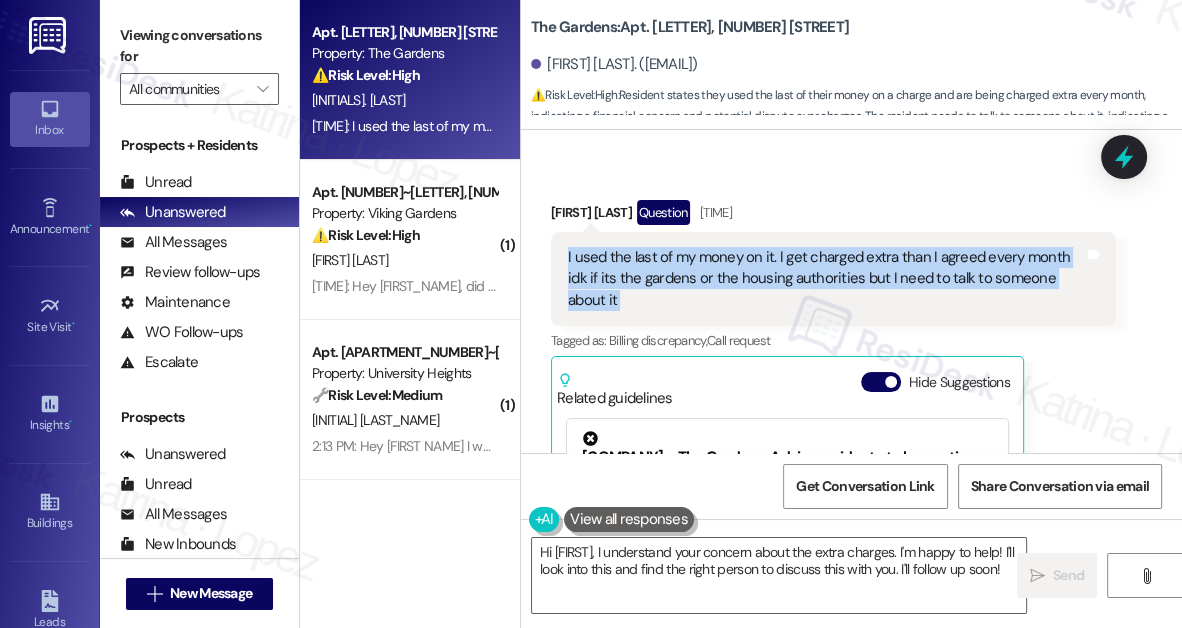 click on "I used the last of my money on it. I get charged extra than I agreed every month idk if its the gardens or the housing authorities but I need to talk to someone about it" at bounding box center [826, 279] 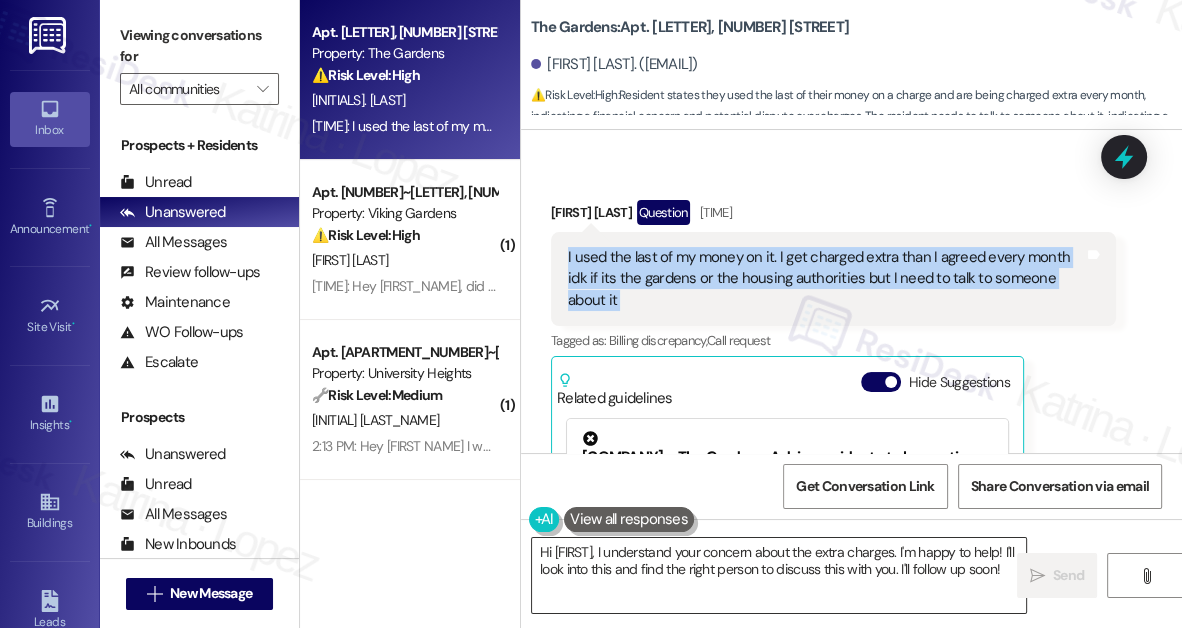 click on "Hi [FIRST], I understand your concern about the extra charges. I'm happy to help! I'll look into this and find the right person to discuss this with you. I'll follow up soon!" at bounding box center (779, 575) 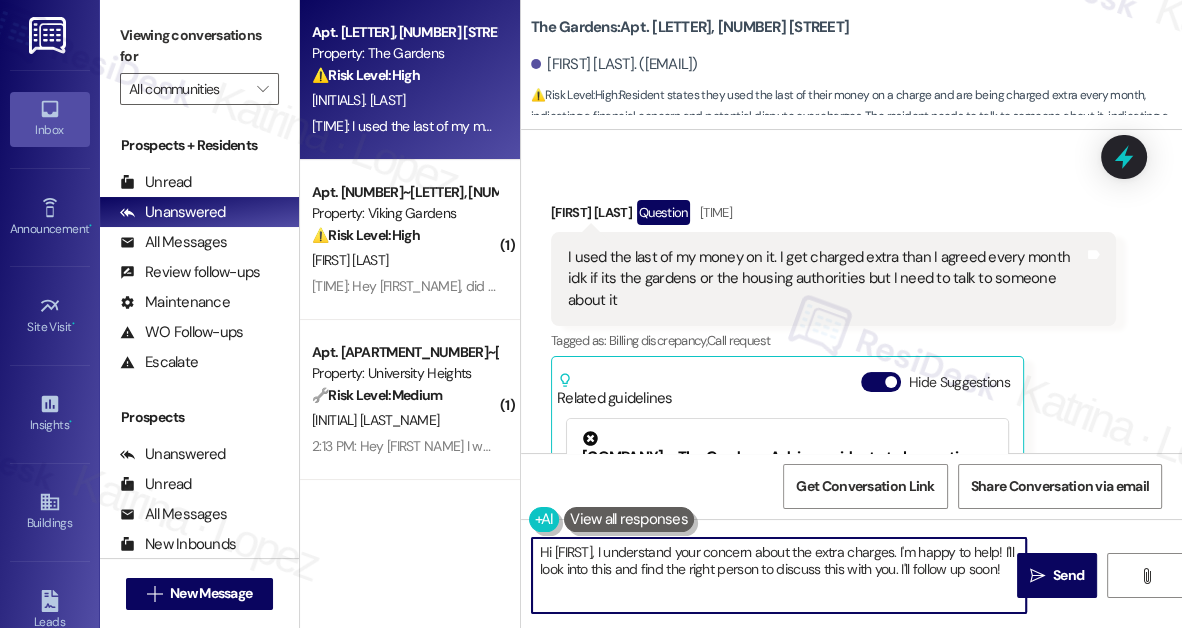 click on "Hi [FIRST], I understand your concern about the extra charges. I'm happy to help! I'll look into this and find the right person to discuss this with you. I'll follow up soon!" at bounding box center (779, 575) 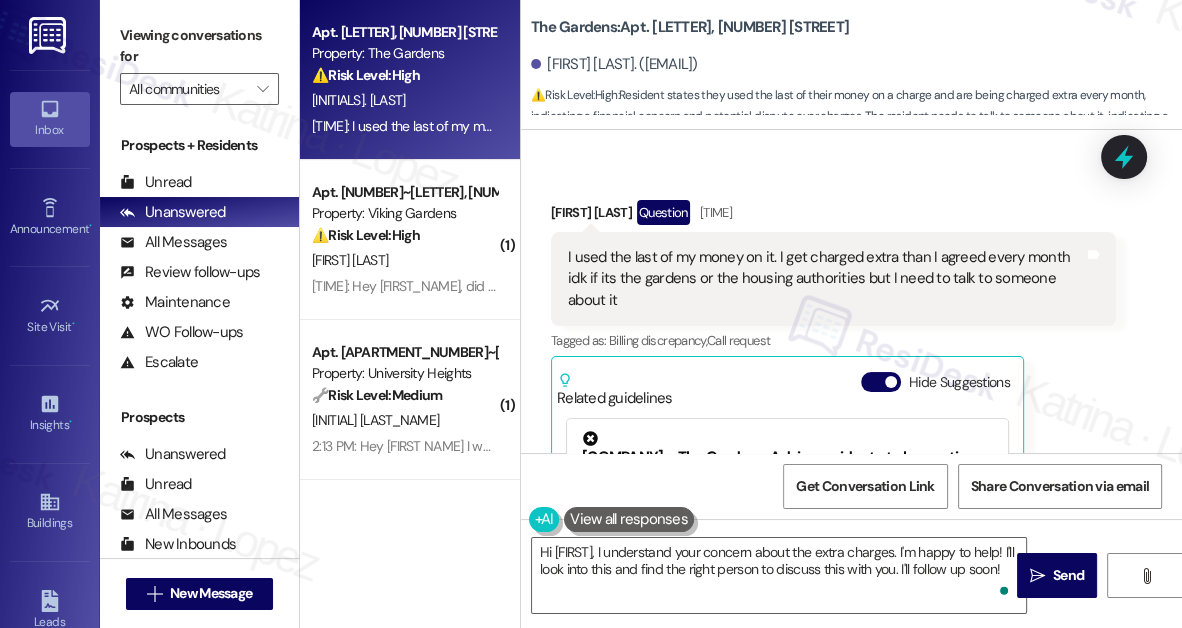 click on "I used the last of my money on it. I get charged extra than I agreed every month idk if its the gardens or the housing authorities but I need to talk to someone about it" at bounding box center [826, 279] 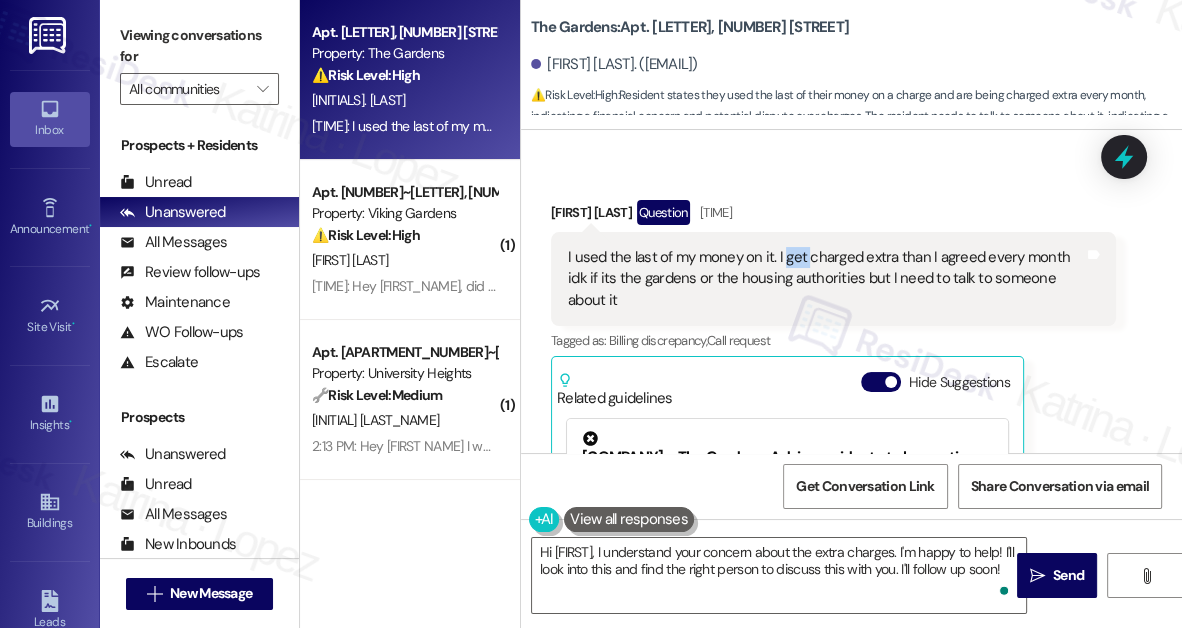 click on "I used the last of my money on it. I get charged extra than I agreed every month idk if its the gardens or the housing authorities but I need to talk to someone about it" at bounding box center (826, 279) 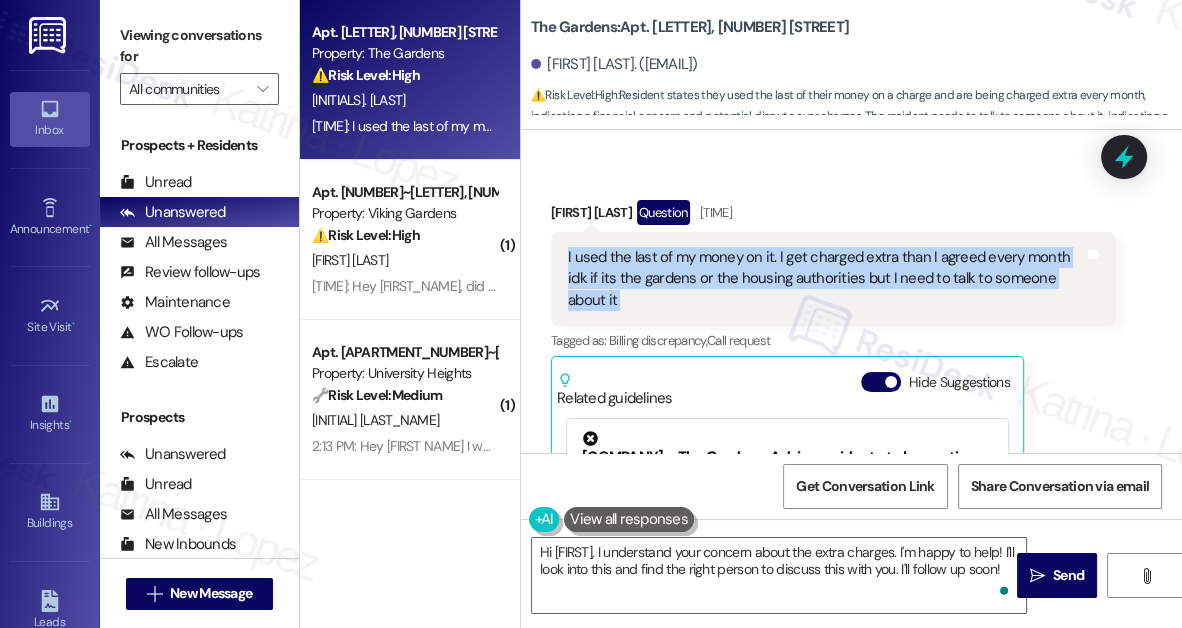 click on "I used the last of my money on it. I get charged extra than I agreed every month idk if its the gardens or the housing authorities but I need to talk to someone about it" at bounding box center (826, 279) 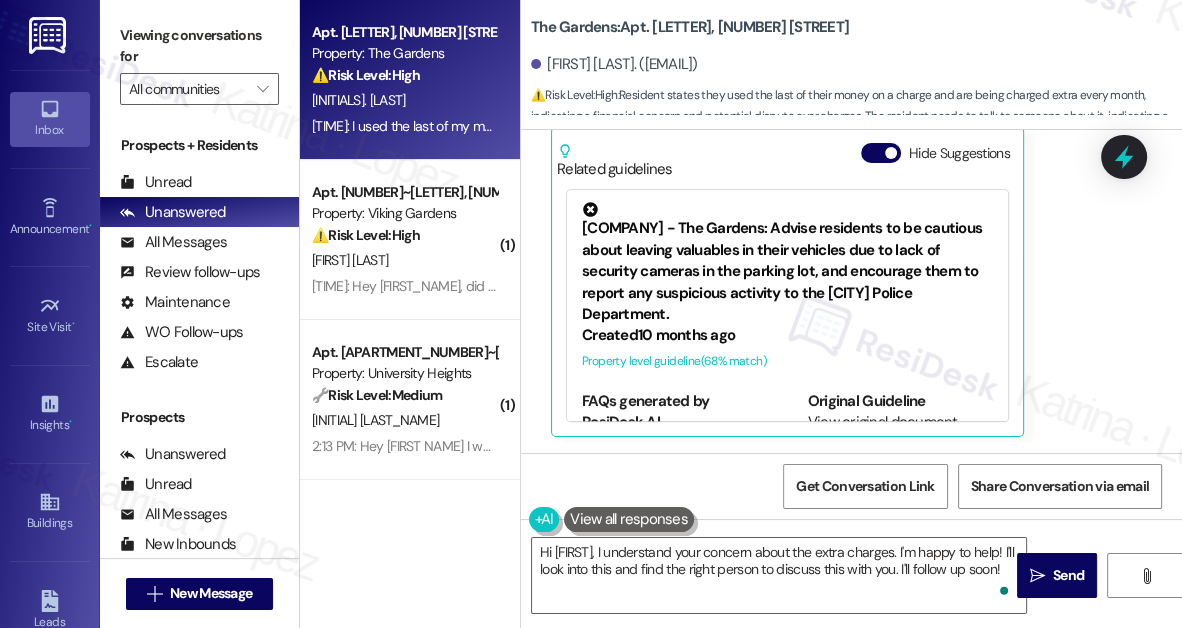 scroll, scrollTop: 14694, scrollLeft: 0, axis: vertical 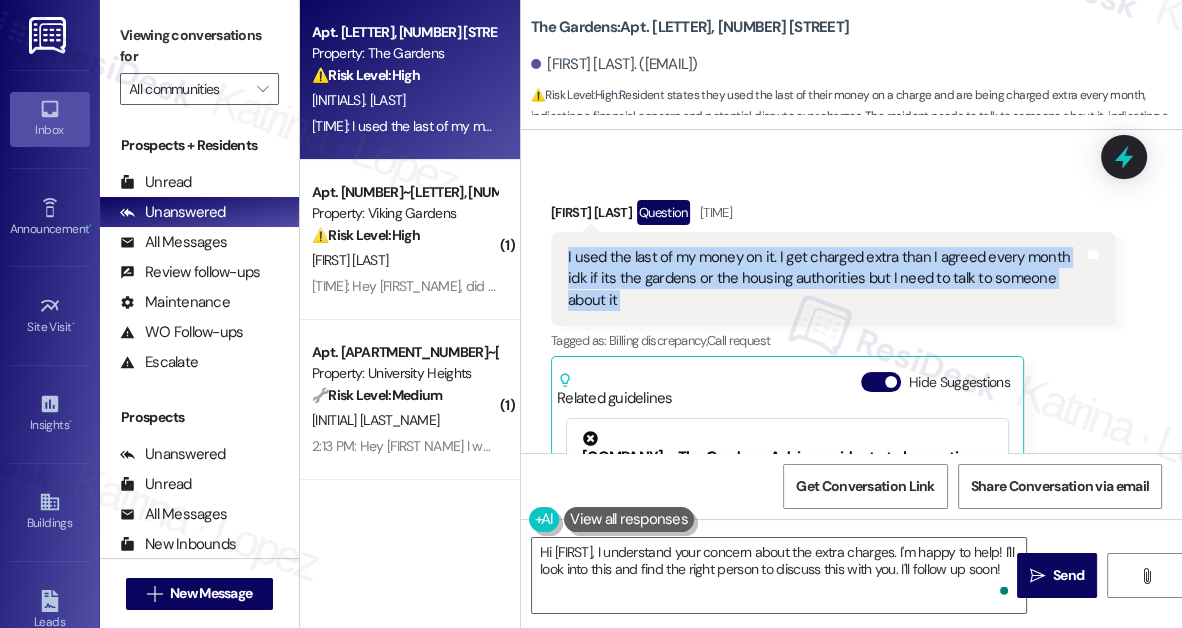 click on "I used the last of my money on it. I get charged extra than I agreed every month idk if its the gardens or the housing authorities but I need to talk to someone about it" at bounding box center [826, 279] 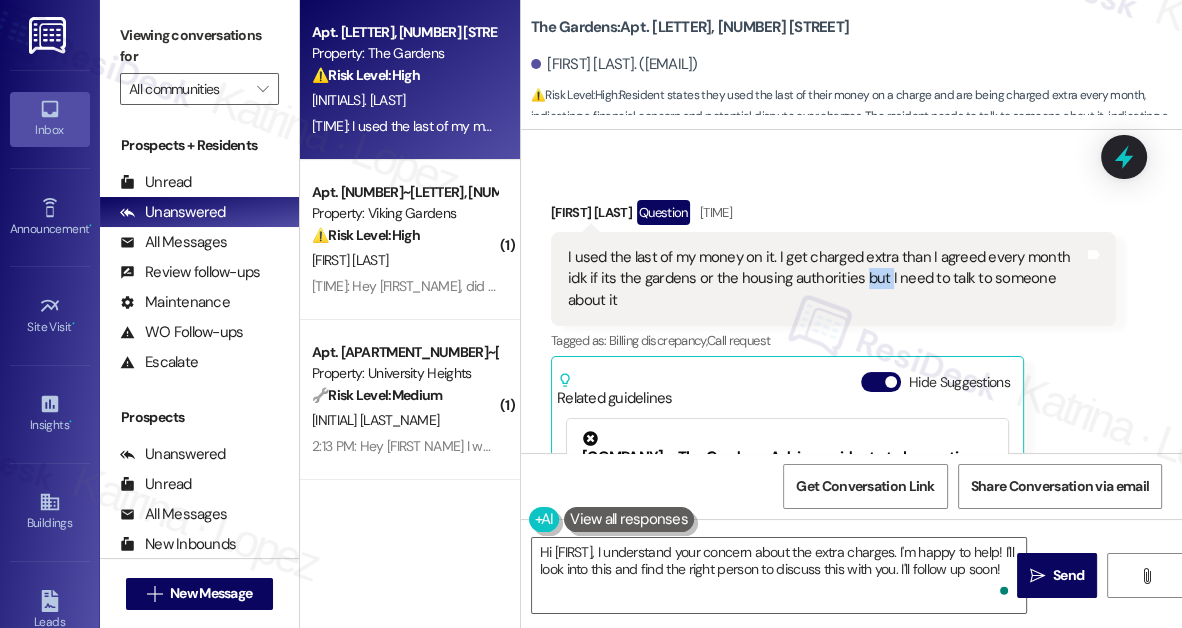 click on "I used the last of my money on it. I get charged extra than I agreed every month idk if its the gardens or the housing authorities but I need to talk to someone about it" at bounding box center [826, 279] 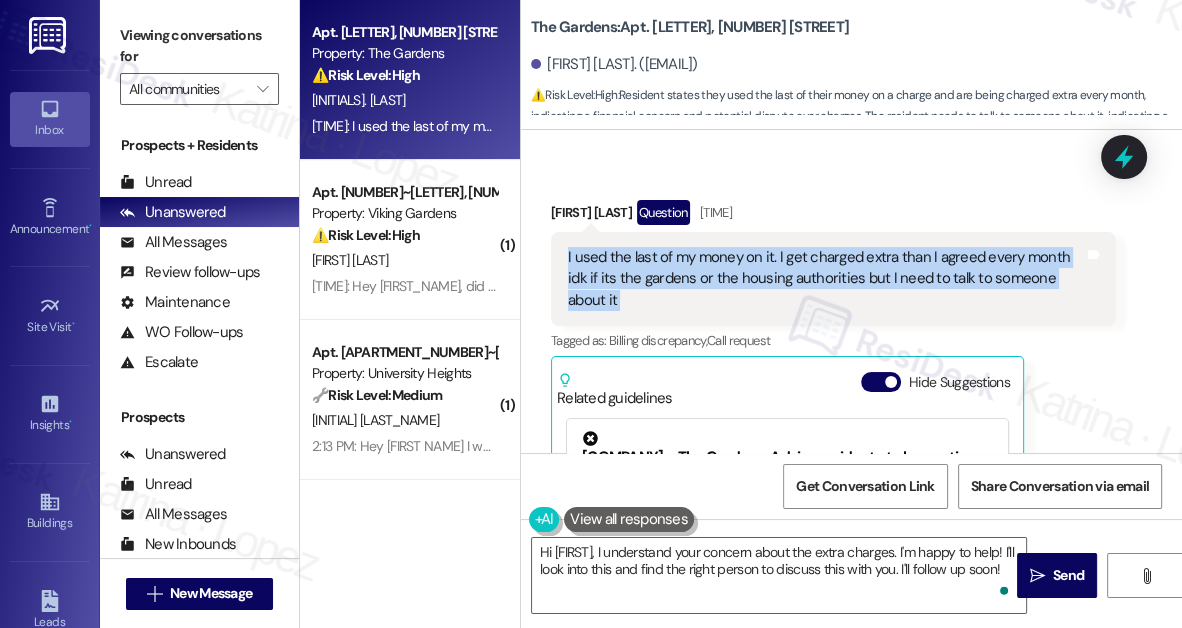 click on "I used the last of my money on it. I get charged extra than I agreed every month idk if its the gardens or the housing authorities but I need to talk to someone about it" at bounding box center [826, 279] 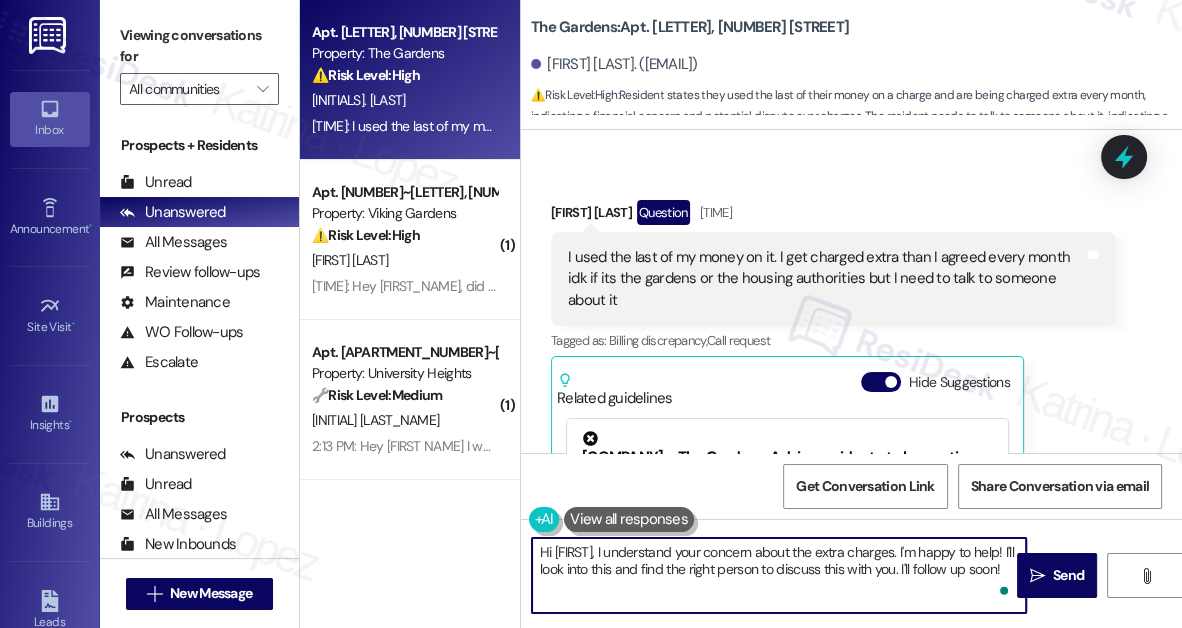 click on "Hi [FIRST], I understand your concern about the extra charges. I'm happy to help! I'll look into this and find the right person to discuss this with you. I'll follow up soon!" at bounding box center (779, 575) 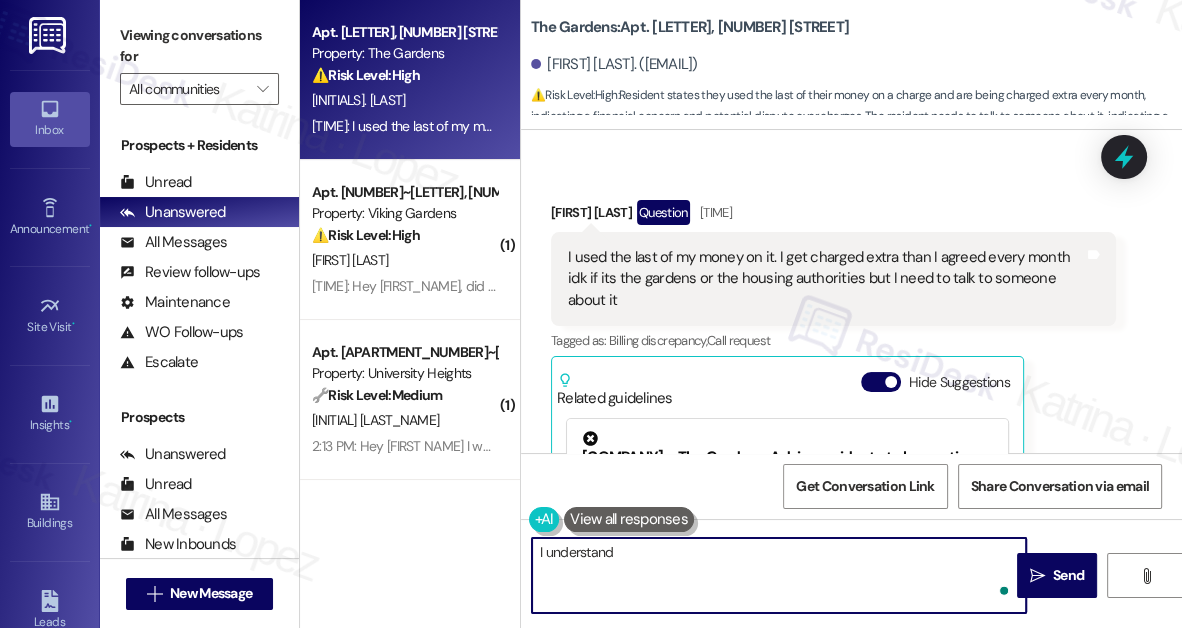 click on "I used the last of my money on it. I get charged extra than I agreed every month idk if its the gardens or the housing authorities but I need to talk to someone about it" at bounding box center (826, 279) 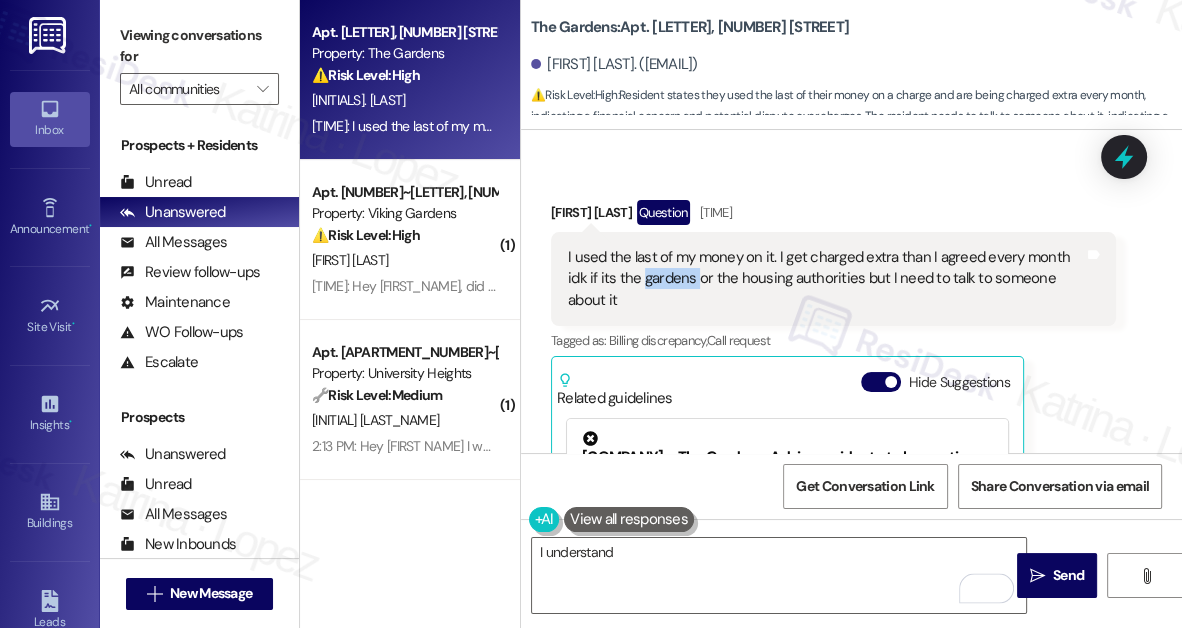 click on "I used the last of my money on it. I get charged extra than I agreed every month idk if its the gardens or the housing authorities but I need to talk to someone about it" at bounding box center (826, 279) 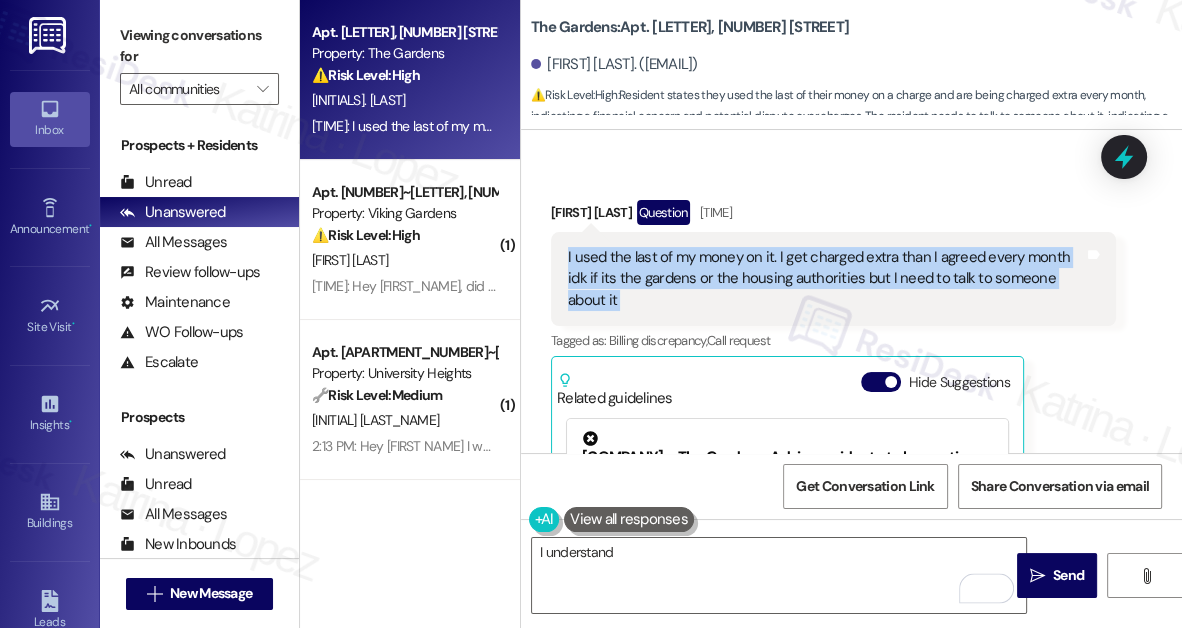 copy on "I used the last of my money on it. I get charged extra than I agreed every month idk if its the gardens or the housing authorities but I need to talk to someone about it Tags and notes" 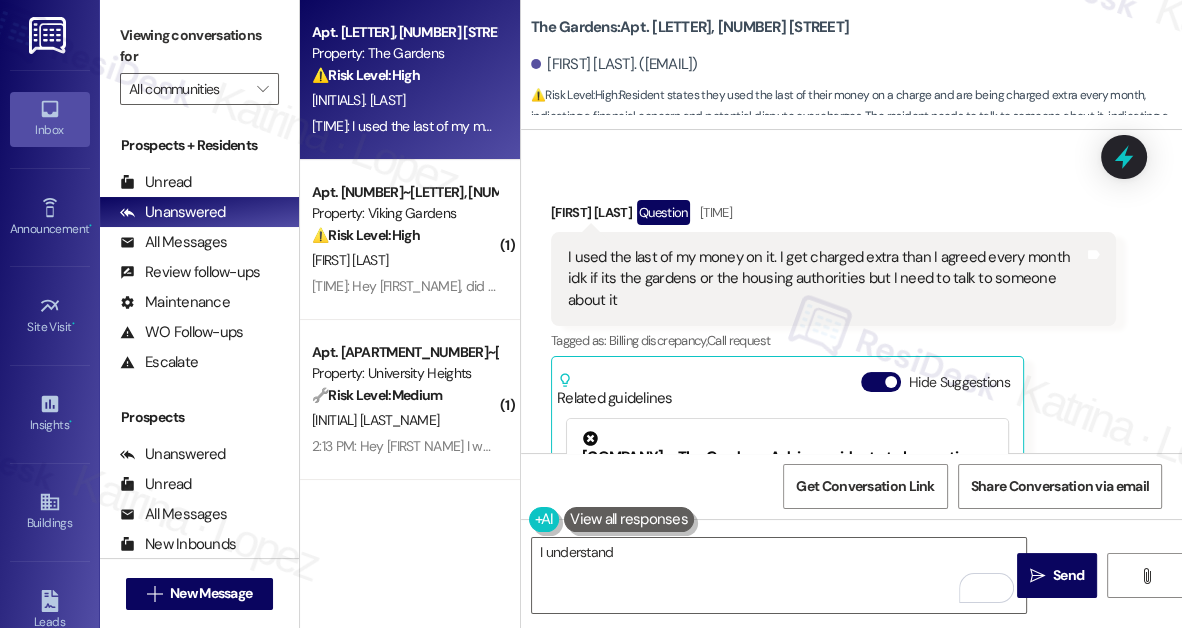 click on "Viewing conversations for" at bounding box center (199, 46) 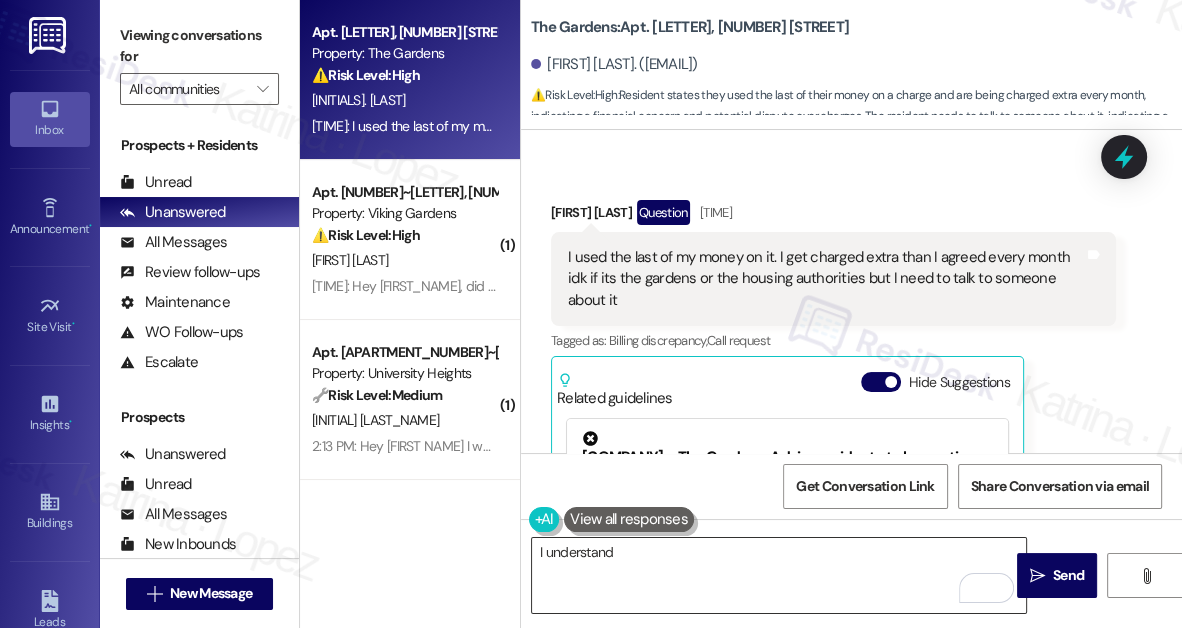 click on "I understand" at bounding box center (779, 575) 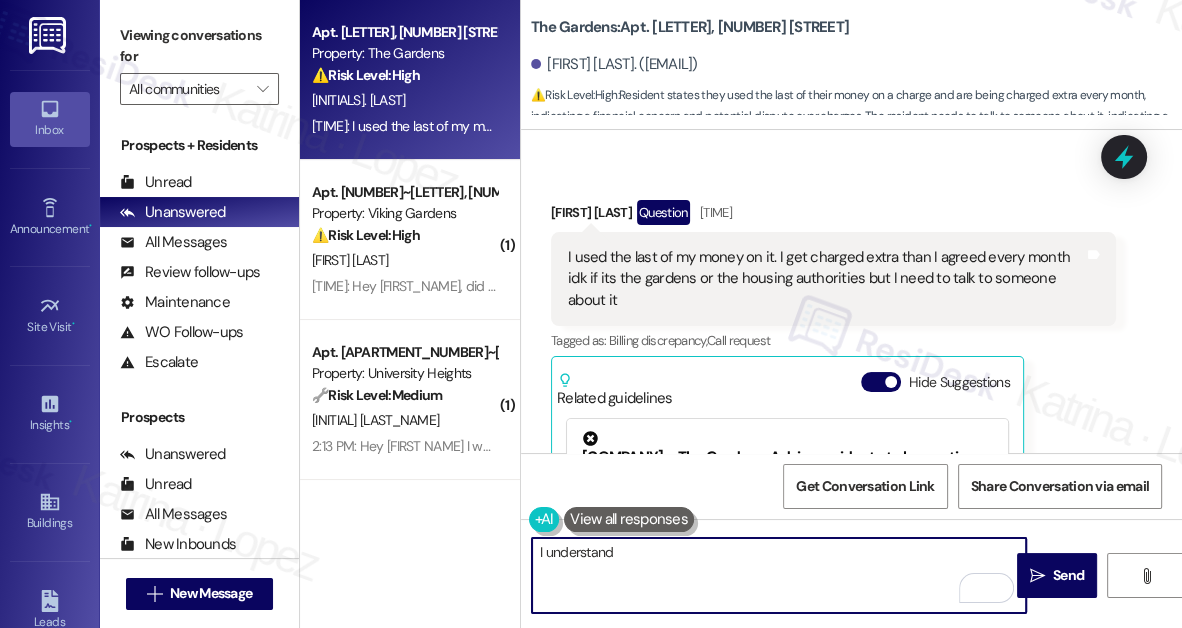 drag, startPoint x: 647, startPoint y: 552, endPoint x: 497, endPoint y: 546, distance: 150.11995 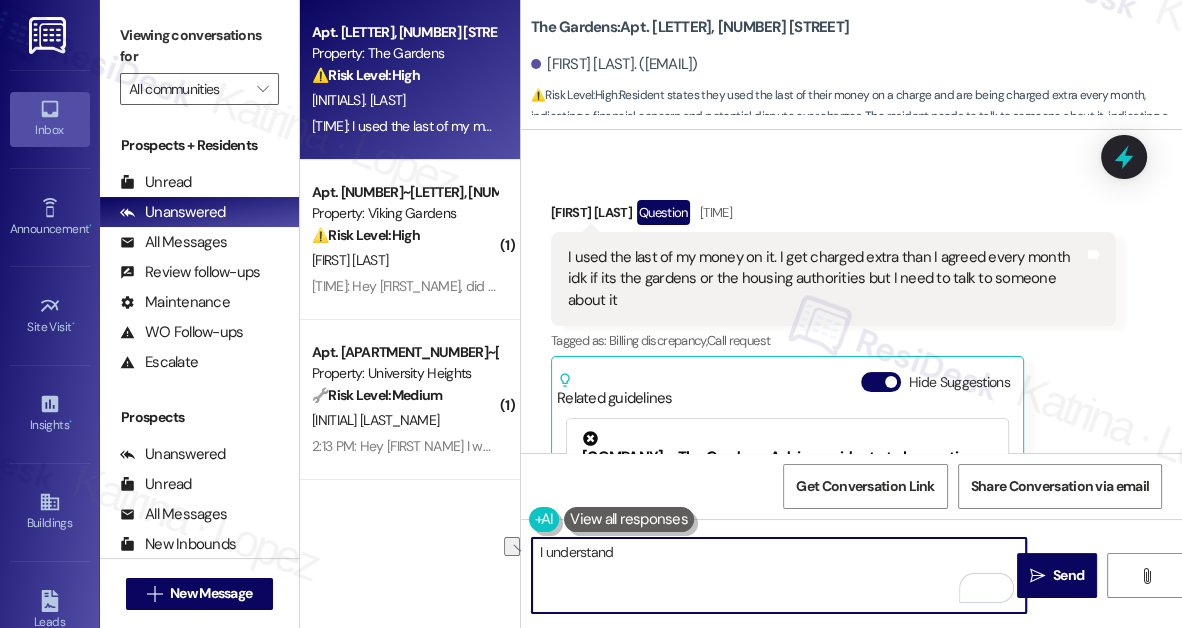 click on "I understand" at bounding box center [779, 575] 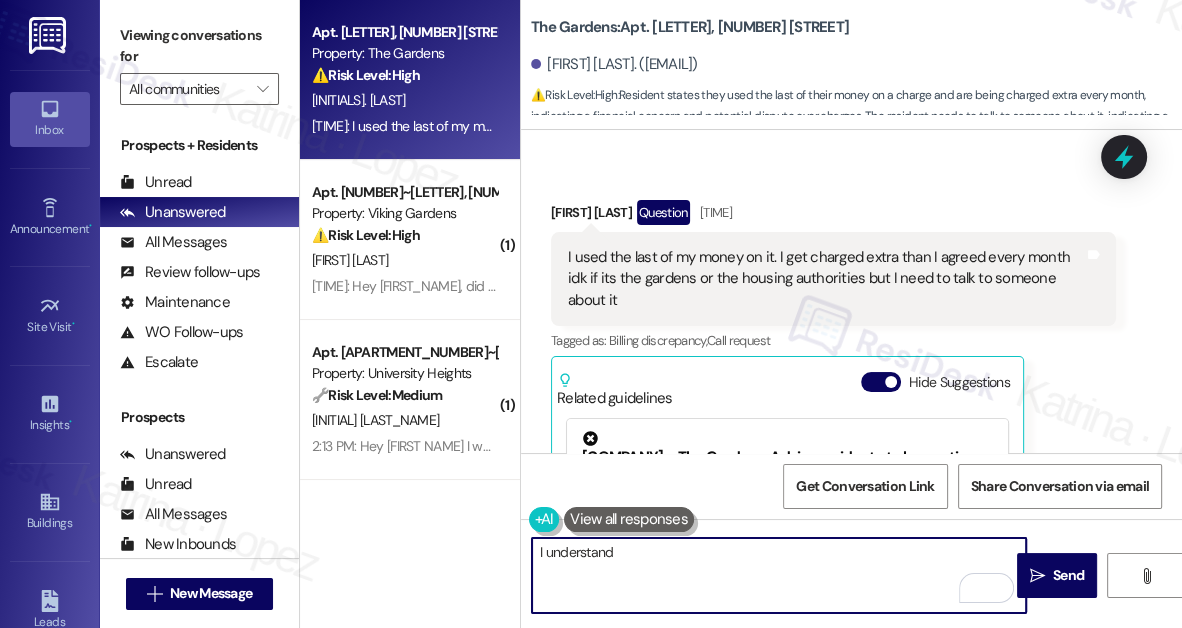 click at bounding box center (629, 519) 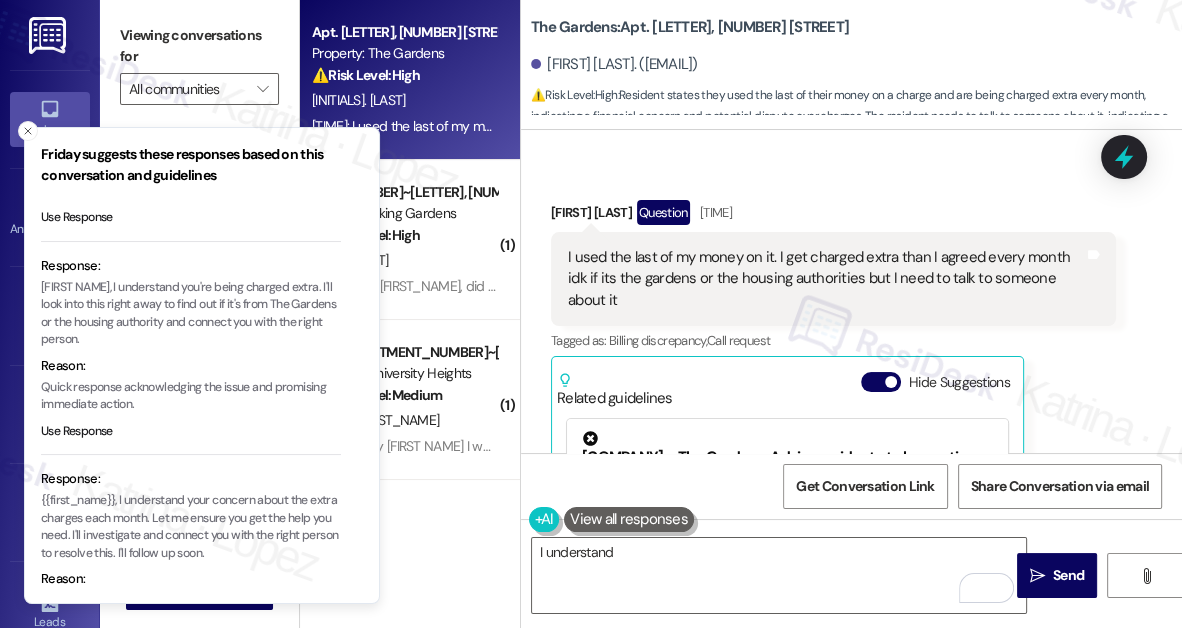 scroll, scrollTop: 272, scrollLeft: 0, axis: vertical 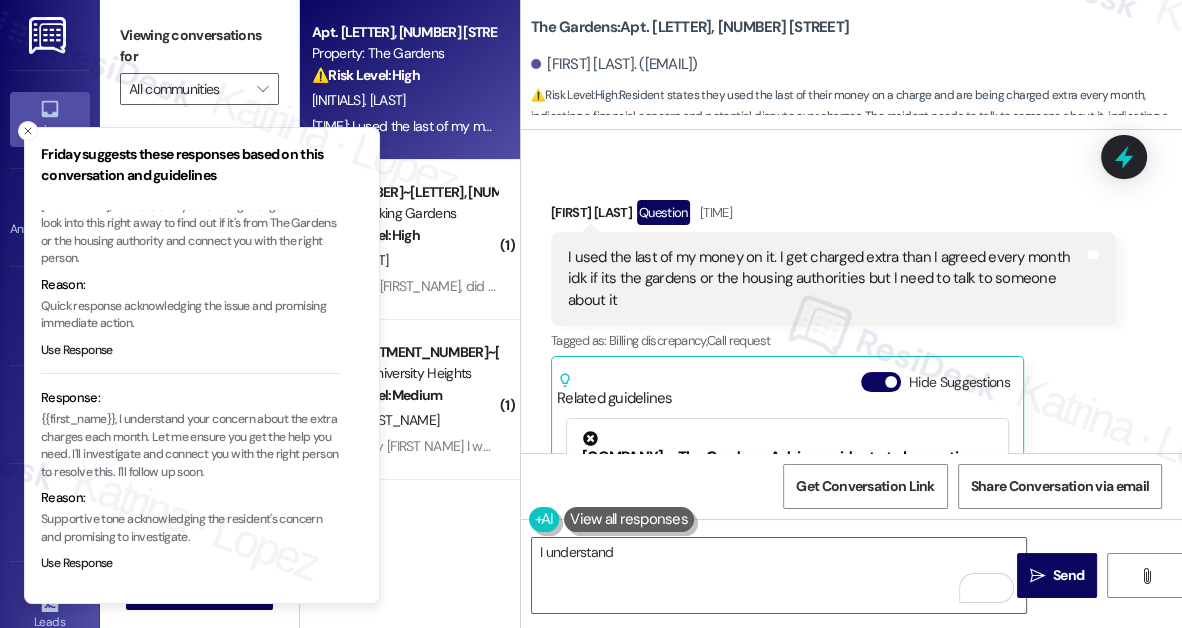 click on "{{first_name}}, I understand your concern about the extra charges each month. Let me ensure you get the help you need. I'll investigate and connect you with the right person to resolve this. I'll follow up soon." at bounding box center (191, 446) 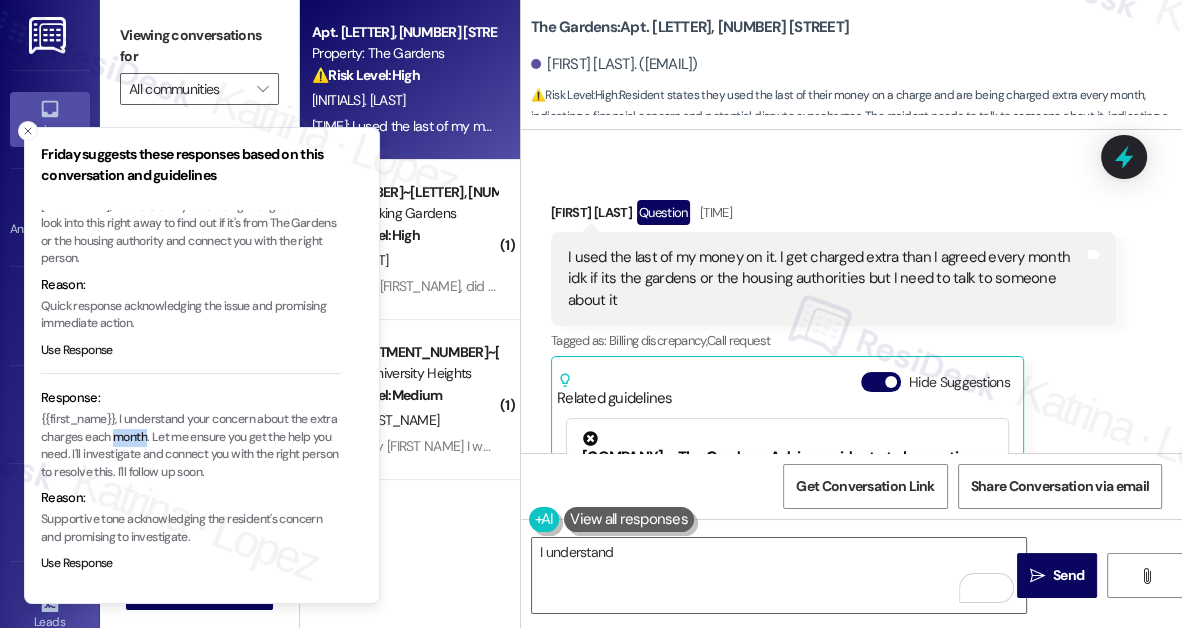 click on "{{first_name}}, I understand your concern about the extra charges each month. Let me ensure you get the help you need. I'll investigate and connect you with the right person to resolve this. I'll follow up soon." at bounding box center [191, 446] 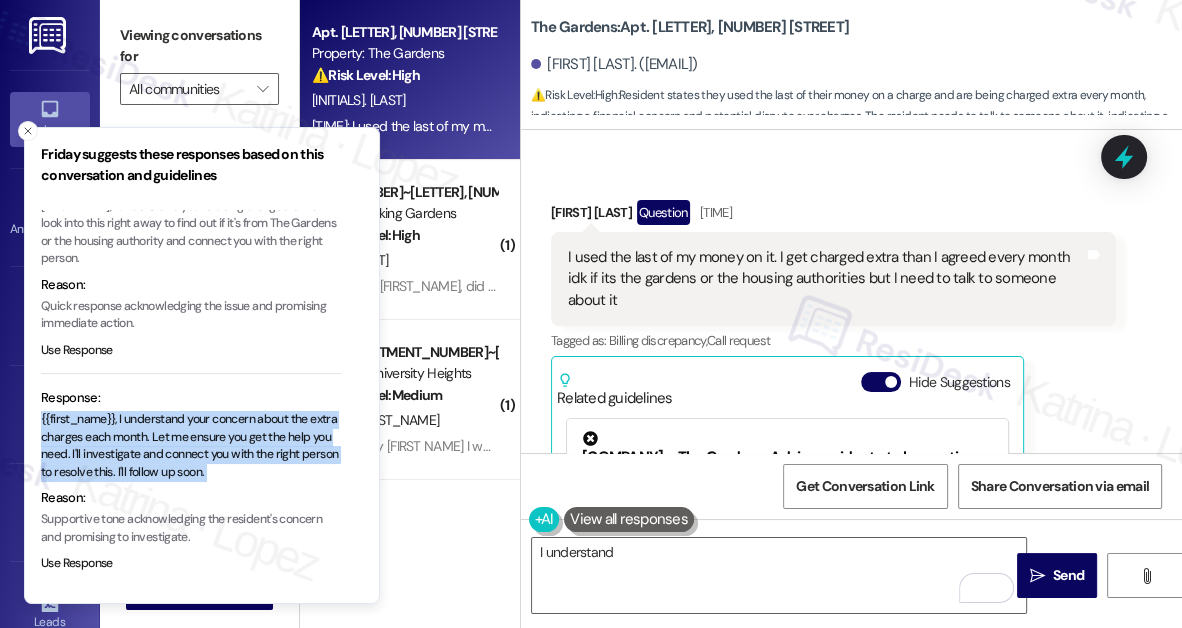 click on "{{first_name}}, I understand your concern about the extra charges each month. Let me ensure you get the help you need. I'll investigate and connect you with the right person to resolve this. I'll follow up soon." at bounding box center [191, 446] 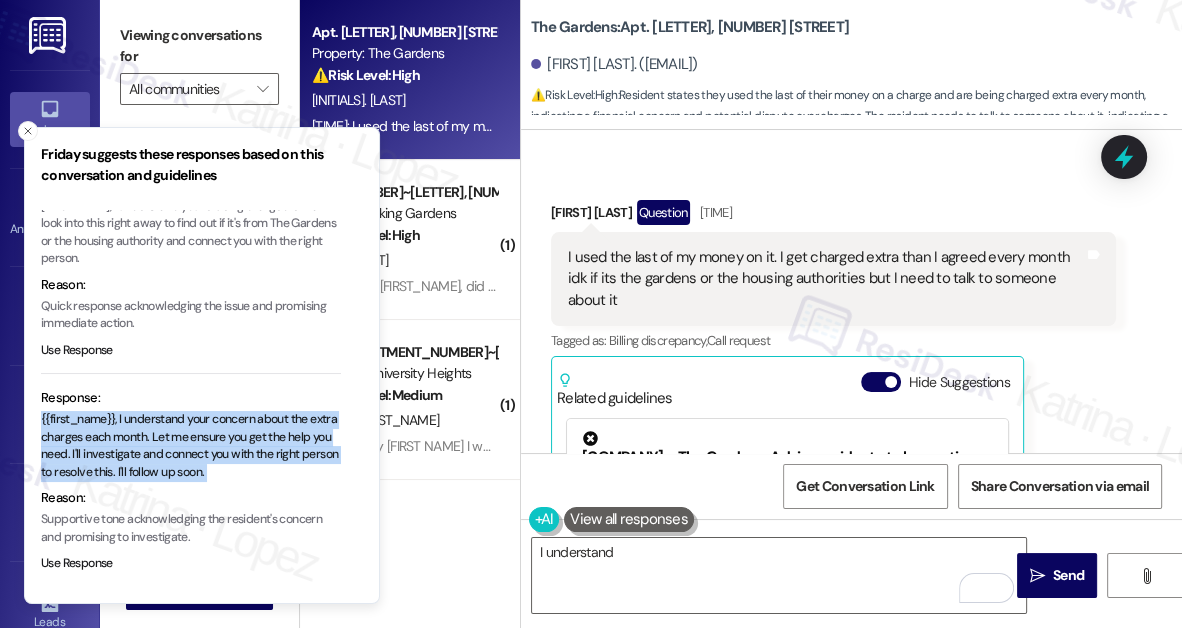 click on "{{first_name}}, I understand your concern about the extra charges each month. Let me ensure you get the help you need. I'll investigate and connect you with the right person to resolve this. I'll follow up soon." at bounding box center [191, 446] 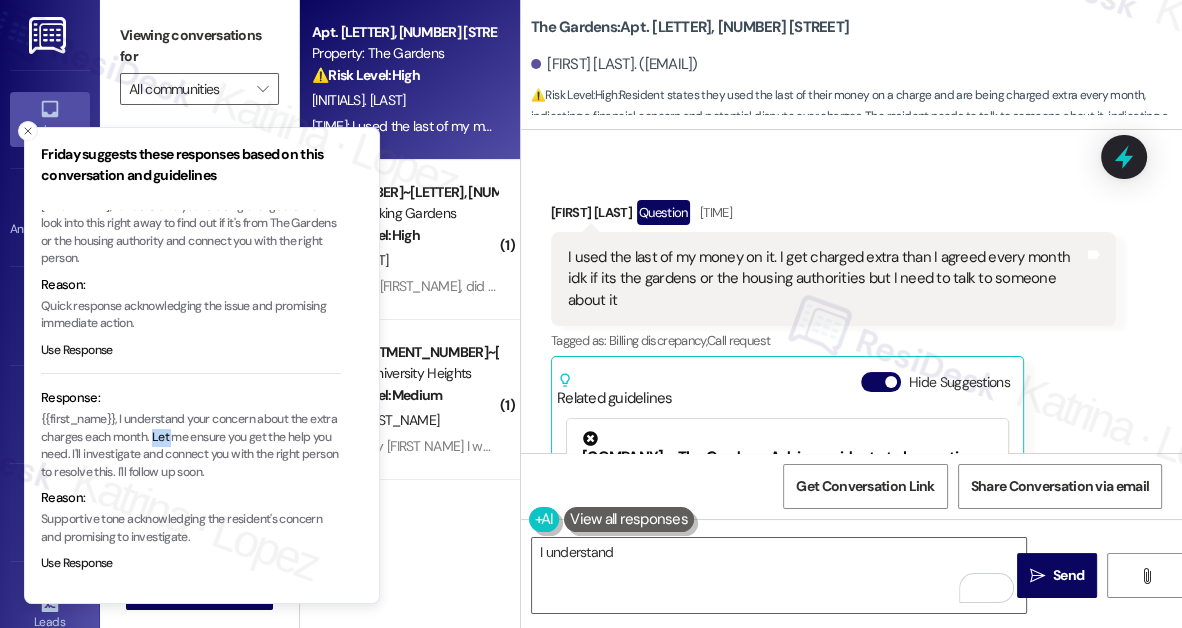 click on "{{first_name}}, I understand your concern about the extra charges each month. Let me ensure you get the help you need. I'll investigate and connect you with the right person to resolve this. I'll follow up soon." at bounding box center (191, 446) 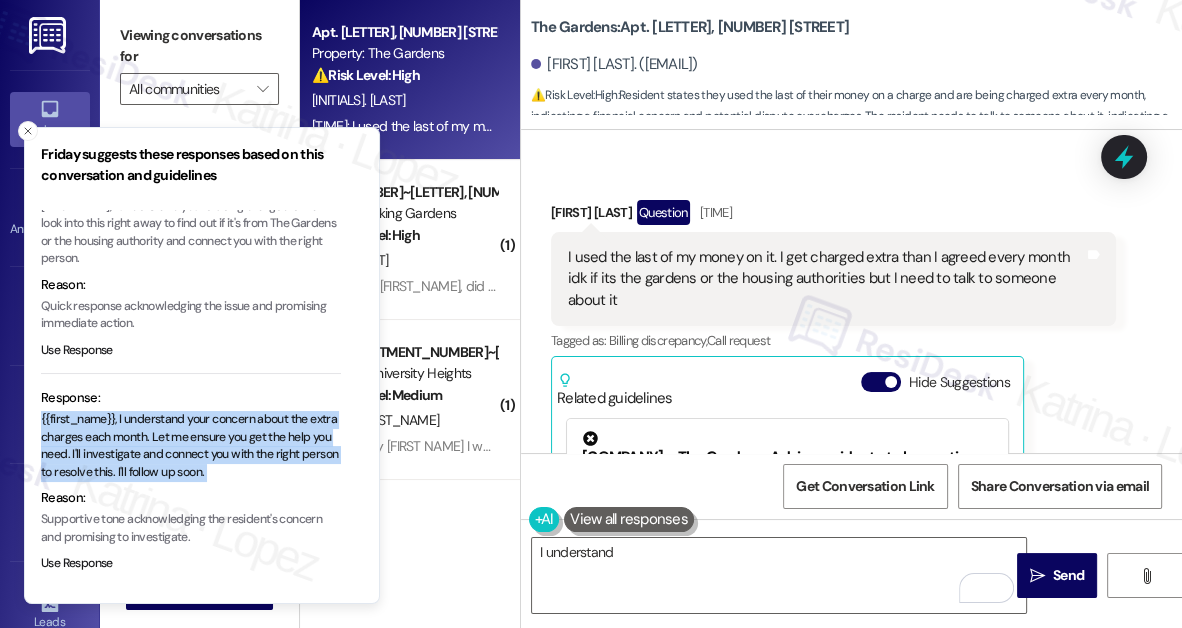click on "{{first_name}}, I understand your concern about the extra charges each month. Let me ensure you get the help you need. I'll investigate and connect you with the right person to resolve this. I'll follow up soon." at bounding box center [191, 446] 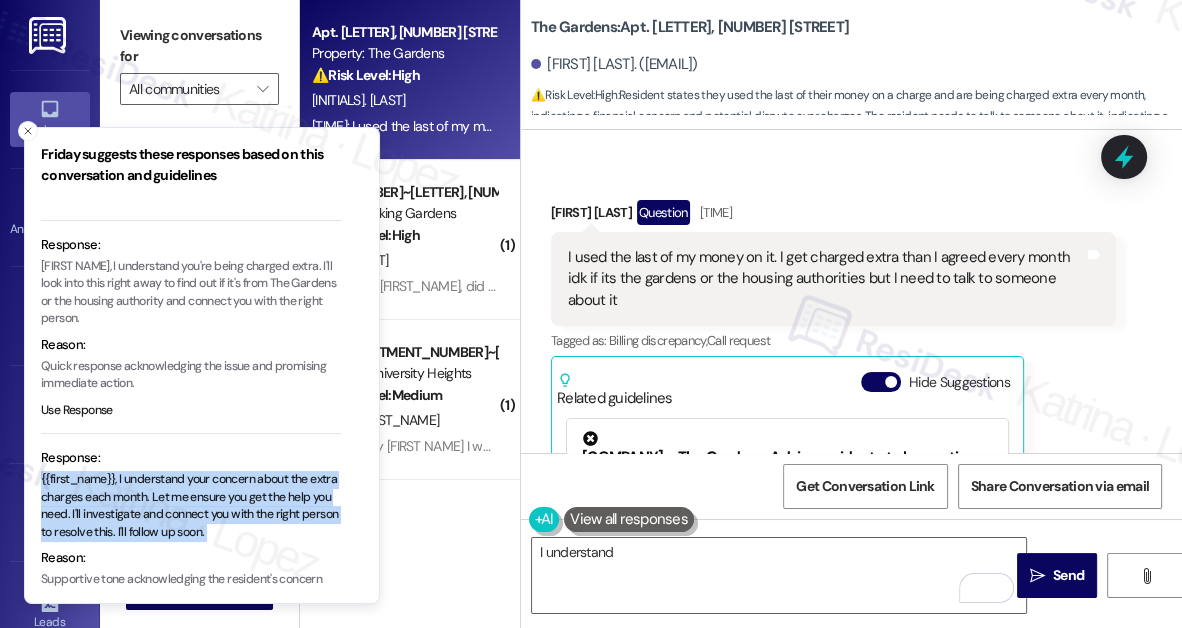 scroll, scrollTop: 0, scrollLeft: 0, axis: both 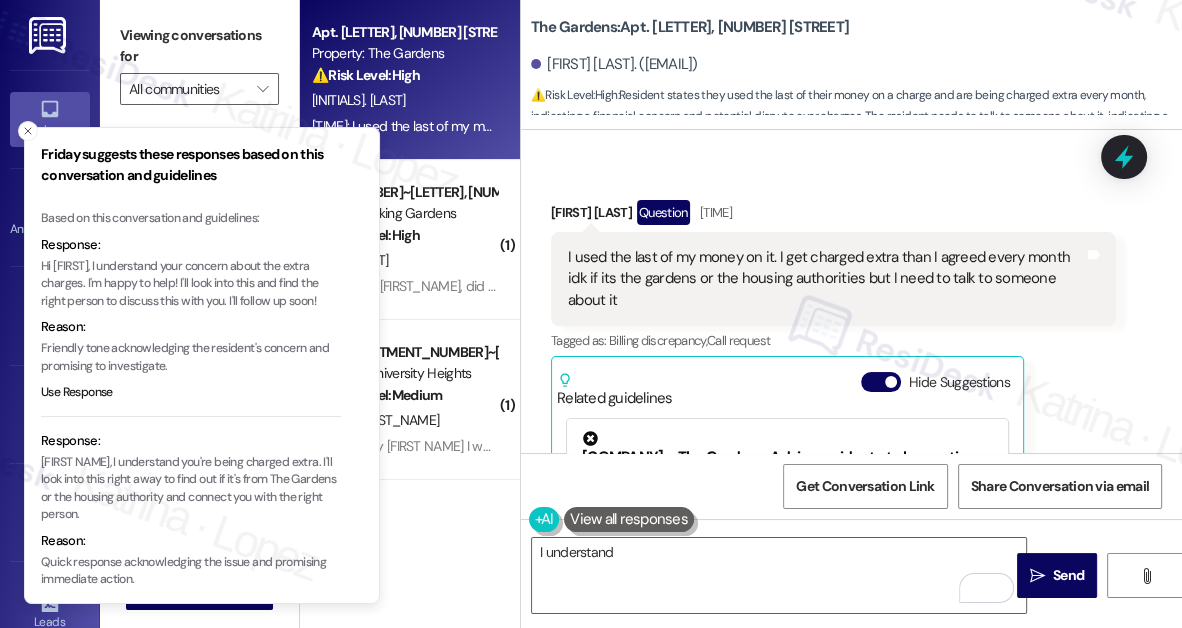 click on "I used the last of my money on it. I get charged extra than I agreed every month idk if its the gardens or the housing authorities but I need to talk to someone about it" at bounding box center [826, 279] 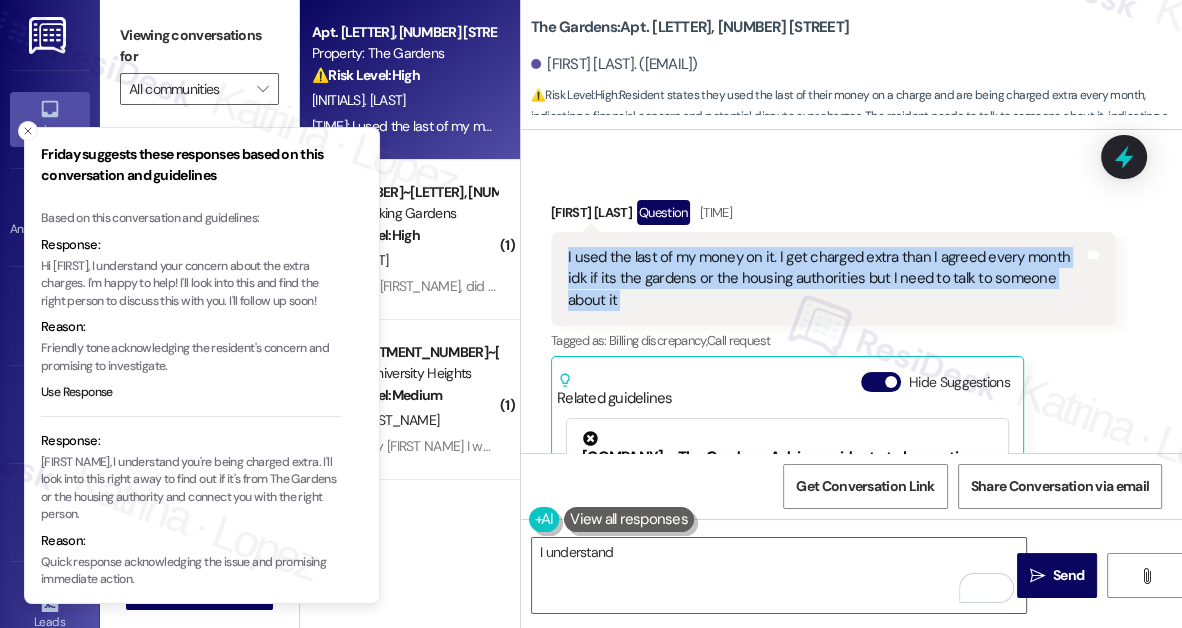 click on "I used the last of my money on it. I get charged extra than I agreed every month idk if its the gardens or the housing authorities but I need to talk to someone about it" at bounding box center (826, 279) 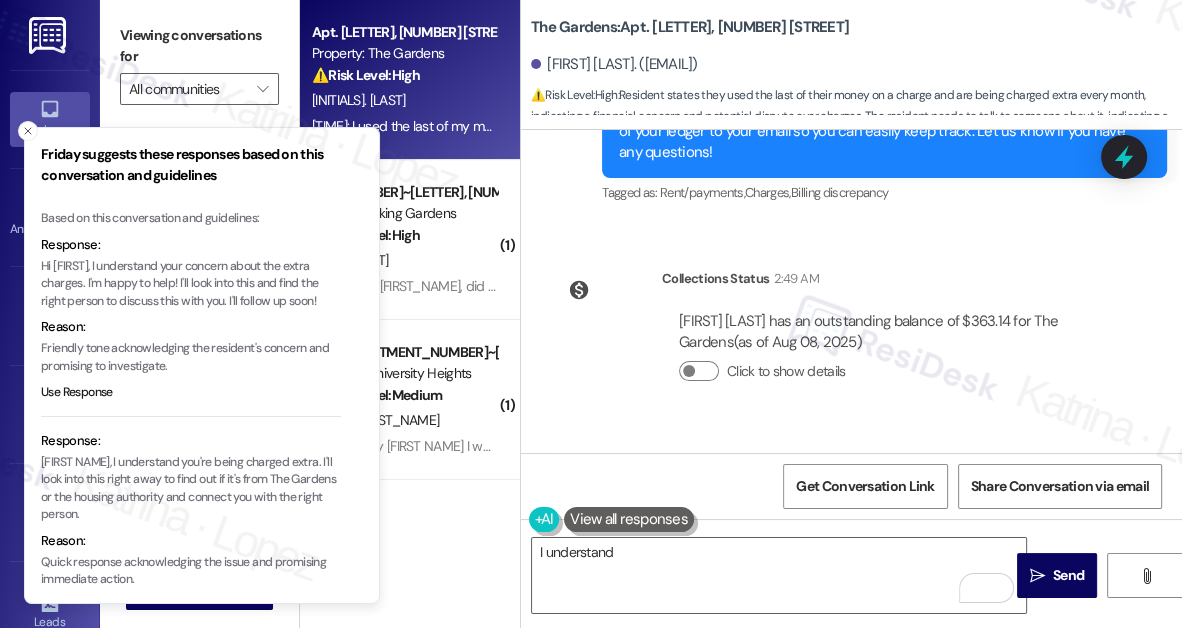 scroll, scrollTop: 14240, scrollLeft: 0, axis: vertical 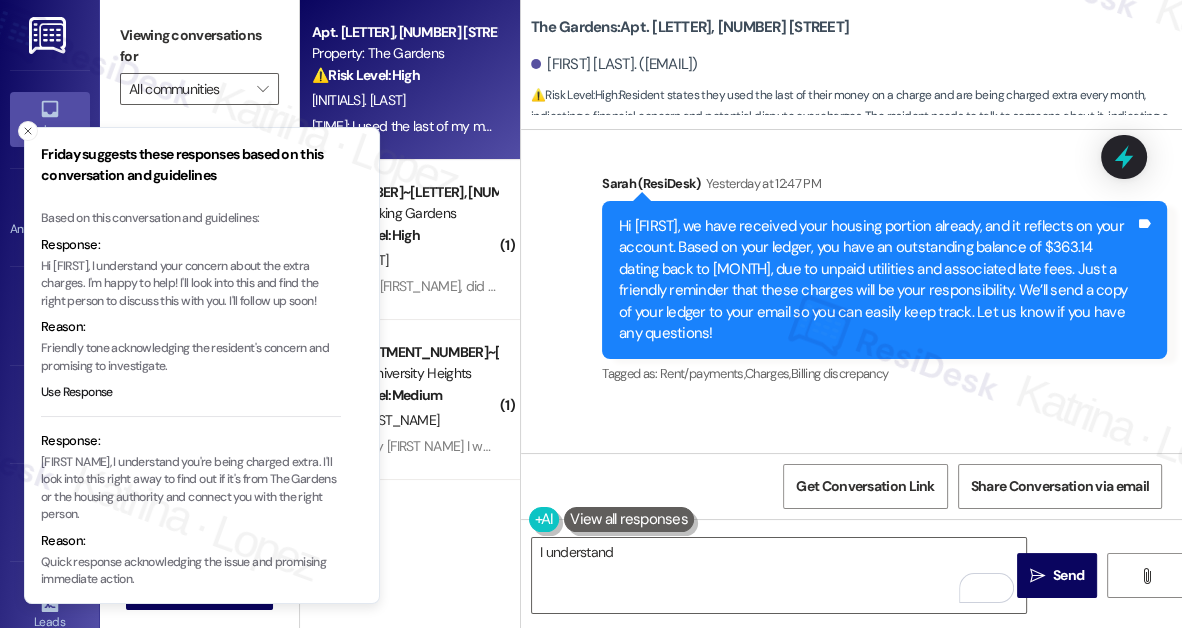 click on "Hi [FIRST], we have received your housing portion already, and it reflects on your account. Based on your ledger, you have an outstanding balance of $363.14 dating back to [MONTH], due to unpaid utilities and associated late fees. Just a friendly reminder that these charges will be your responsibility. We’ll send a copy of your ledger to your email so you can easily keep track. Let us know if you have any questions!" at bounding box center (877, 280) 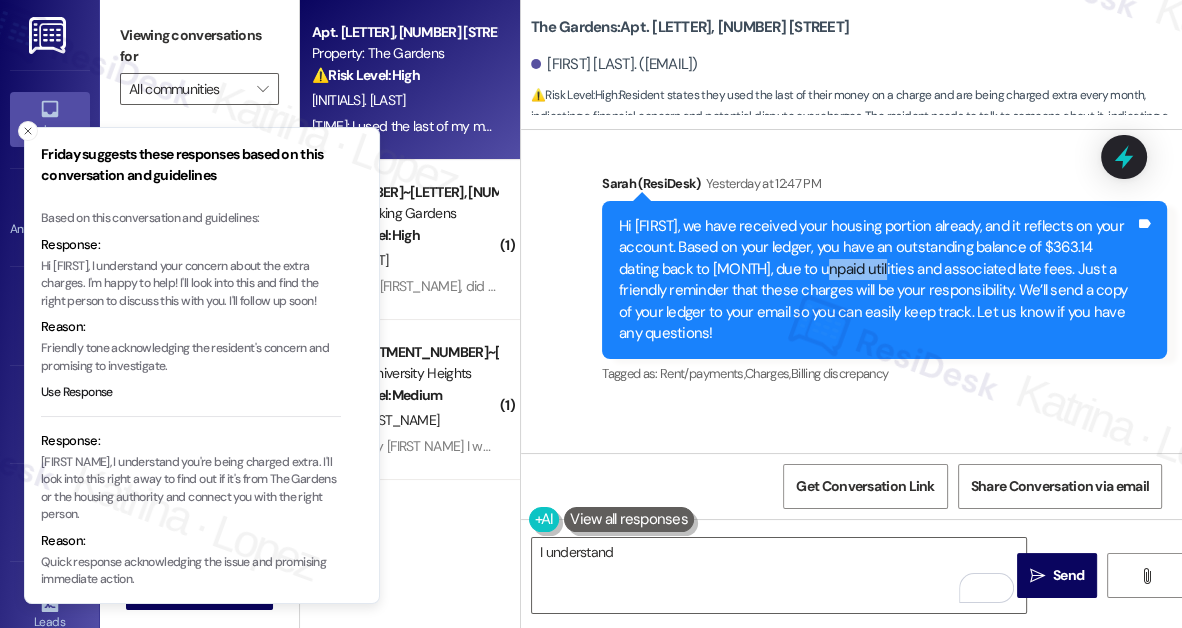 click on "Hi [FIRST], we have received your housing portion already, and it reflects on your account. Based on your ledger, you have an outstanding balance of $363.14 dating back to [MONTH], due to unpaid utilities and associated late fees. Just a friendly reminder that these charges will be your responsibility. We’ll send a copy of your ledger to your email so you can easily keep track. Let us know if you have any questions!" at bounding box center (877, 280) 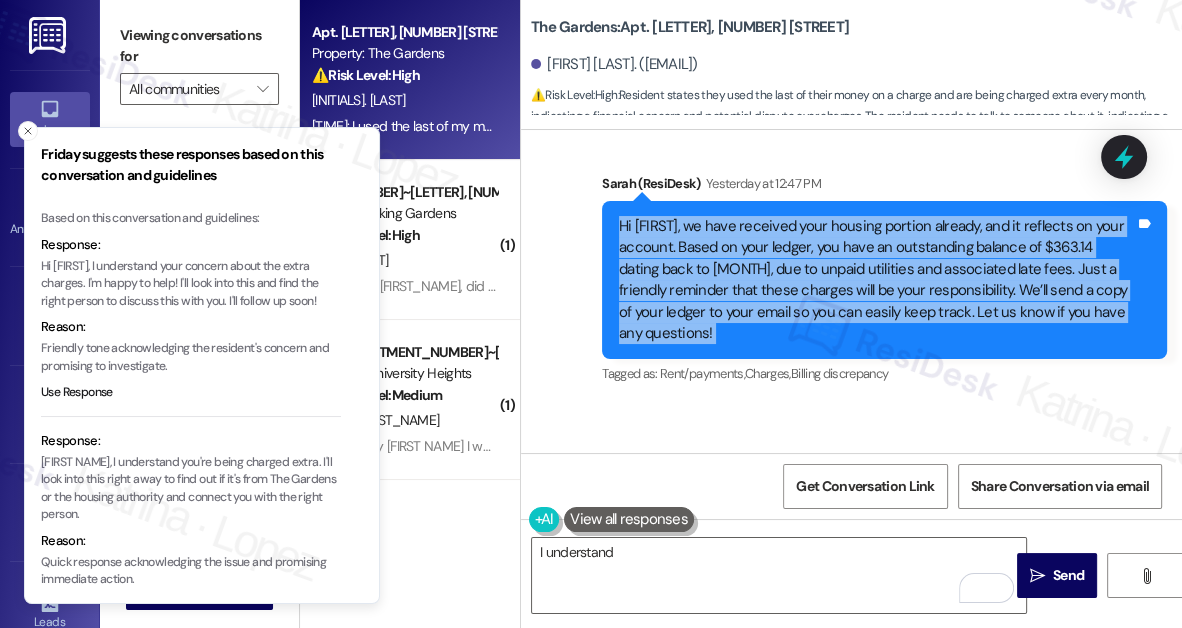 click on "Hi [FIRST], we have received your housing portion already, and it reflects on your account. Based on your ledger, you have an outstanding balance of $363.14 dating back to [MONTH], due to unpaid utilities and associated late fees. Just a friendly reminder that these charges will be your responsibility. We’ll send a copy of your ledger to your email so you can easily keep track. Let us know if you have any questions!" at bounding box center (877, 280) 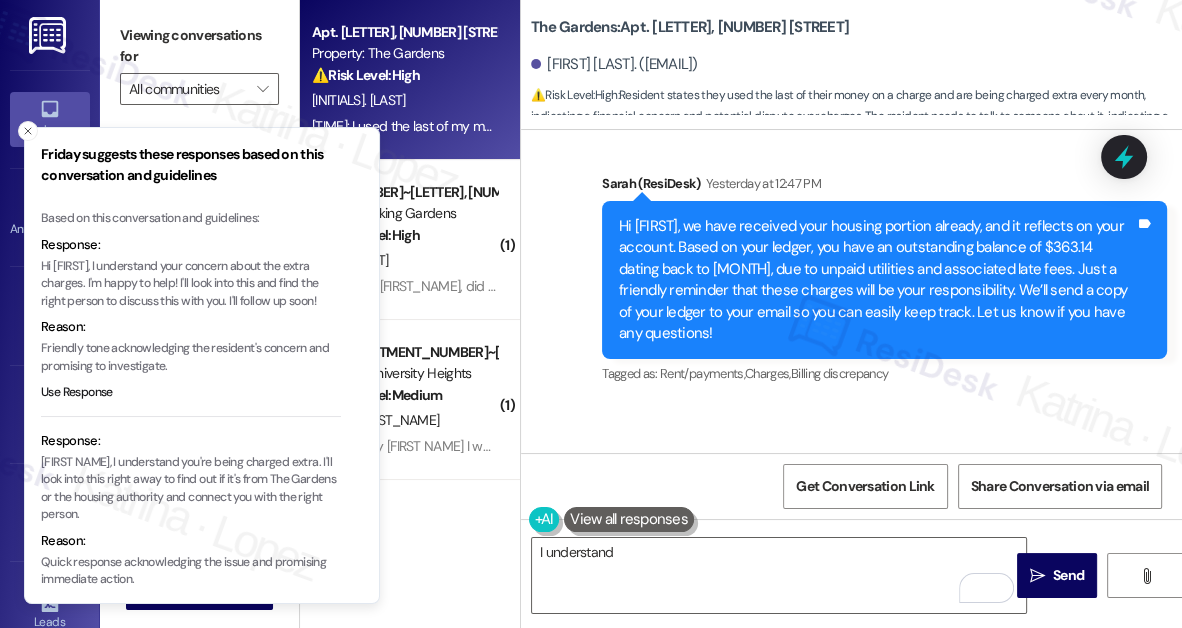 click on "Viewing conversations for" at bounding box center [199, 46] 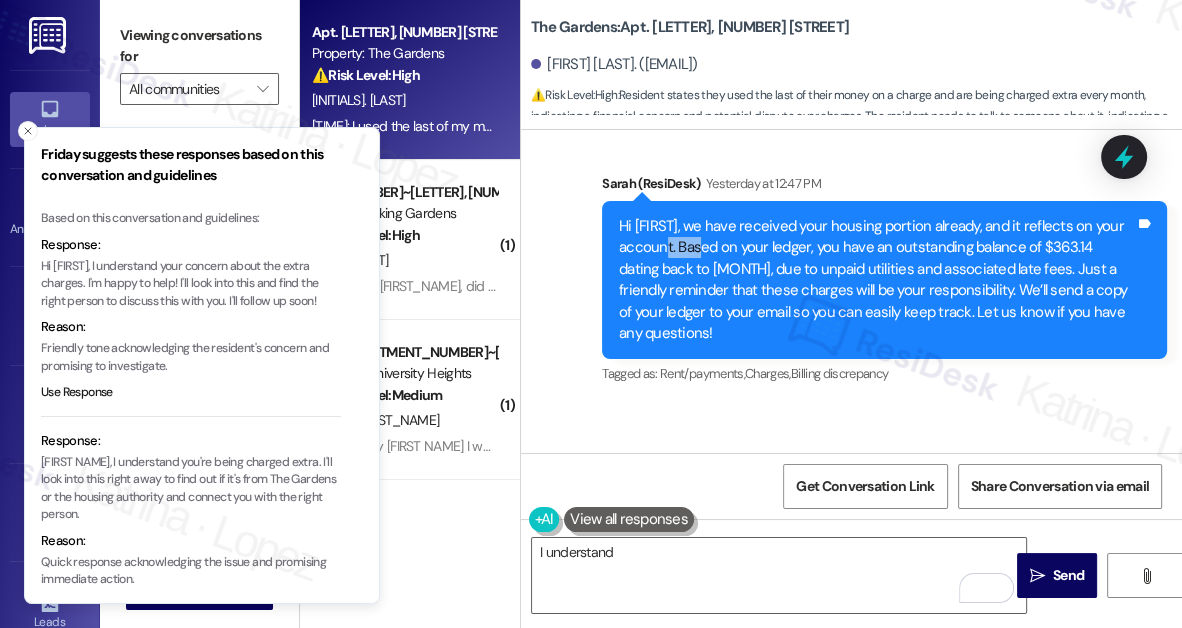 click on "Hi [FIRST], we have received your housing portion already, and it reflects on your account. Based on your ledger, you have an outstanding balance of $363.14 dating back to [MONTH], due to unpaid utilities and associated late fees. Just a friendly reminder that these charges will be your responsibility. We’ll send a copy of your ledger to your email so you can easily keep track. Let us know if you have any questions!" at bounding box center (877, 280) 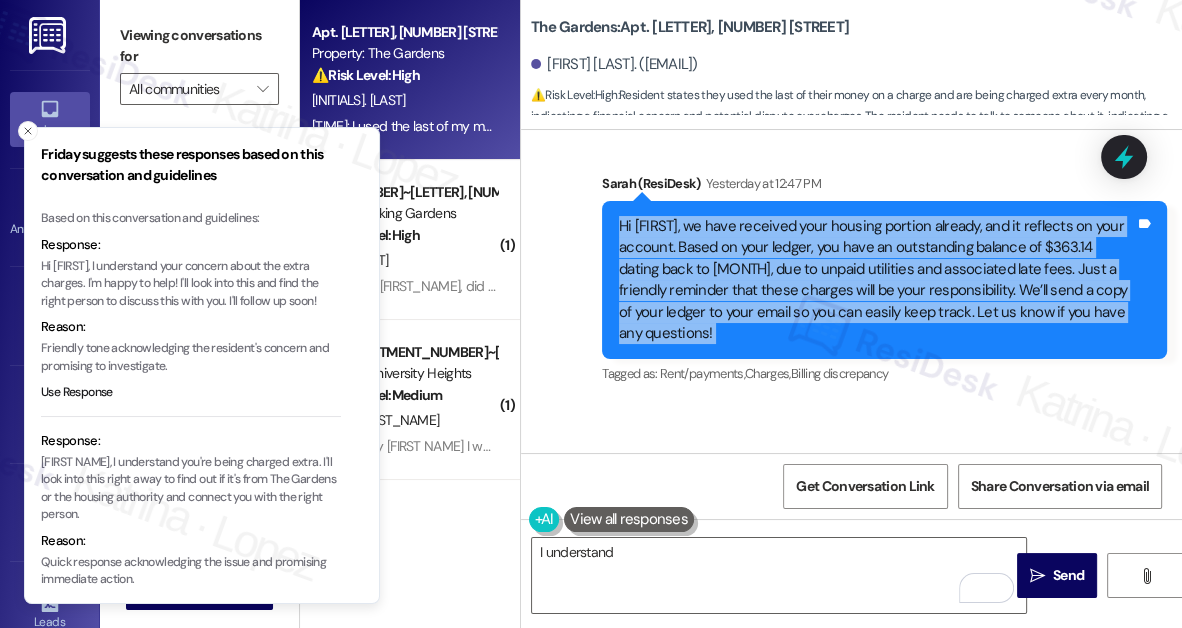 click on "Hi [FIRST], we have received your housing portion already, and it reflects on your account. Based on your ledger, you have an outstanding balance of $363.14 dating back to [MONTH], due to unpaid utilities and associated late fees. Just a friendly reminder that these charges will be your responsibility. We’ll send a copy of your ledger to your email so you can easily keep track. Let us know if you have any questions!" at bounding box center [877, 280] 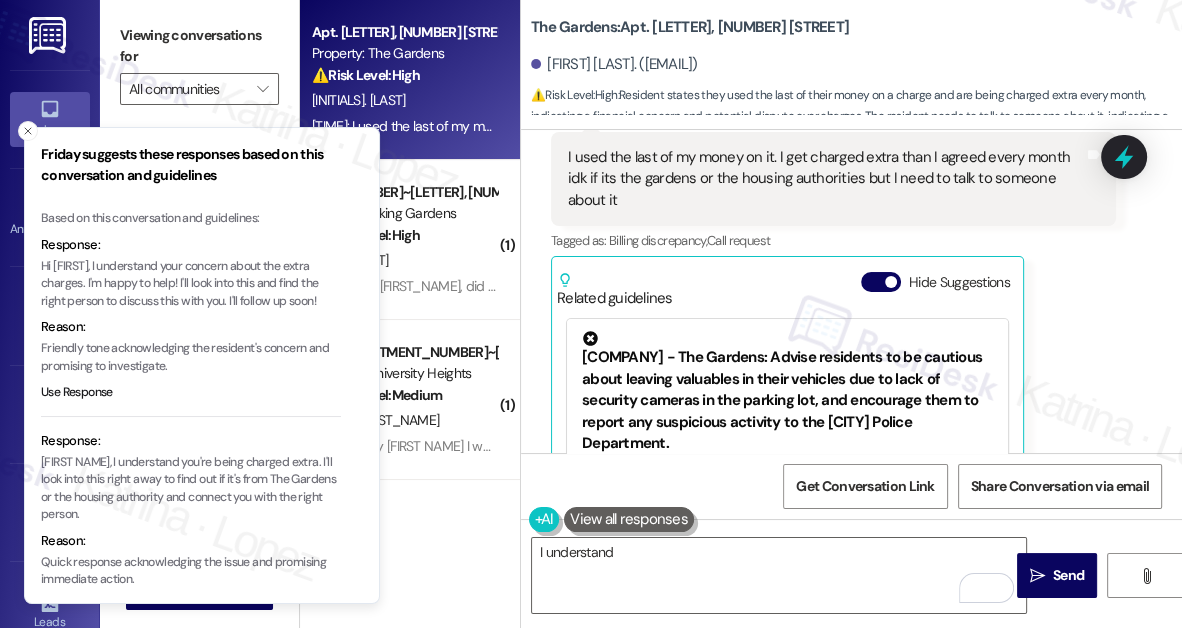 scroll, scrollTop: 14785, scrollLeft: 0, axis: vertical 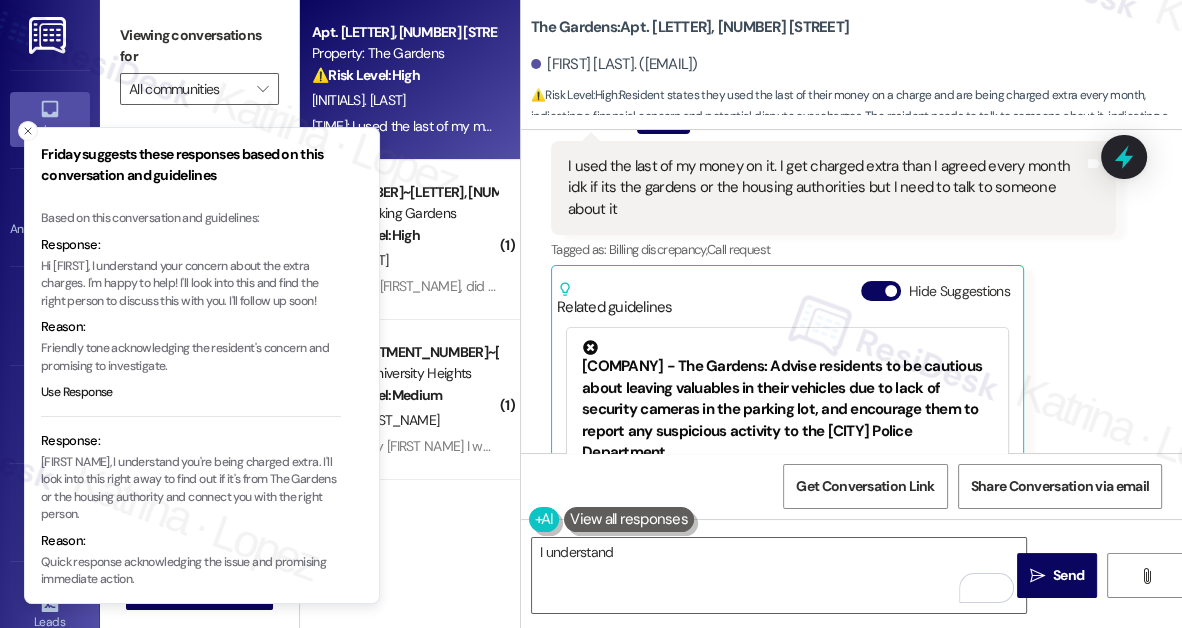 click on "I used the last of my money on it. I get charged extra than I agreed every month idk if its the gardens or the housing authorities but I need to talk to someone about it" at bounding box center [826, 188] 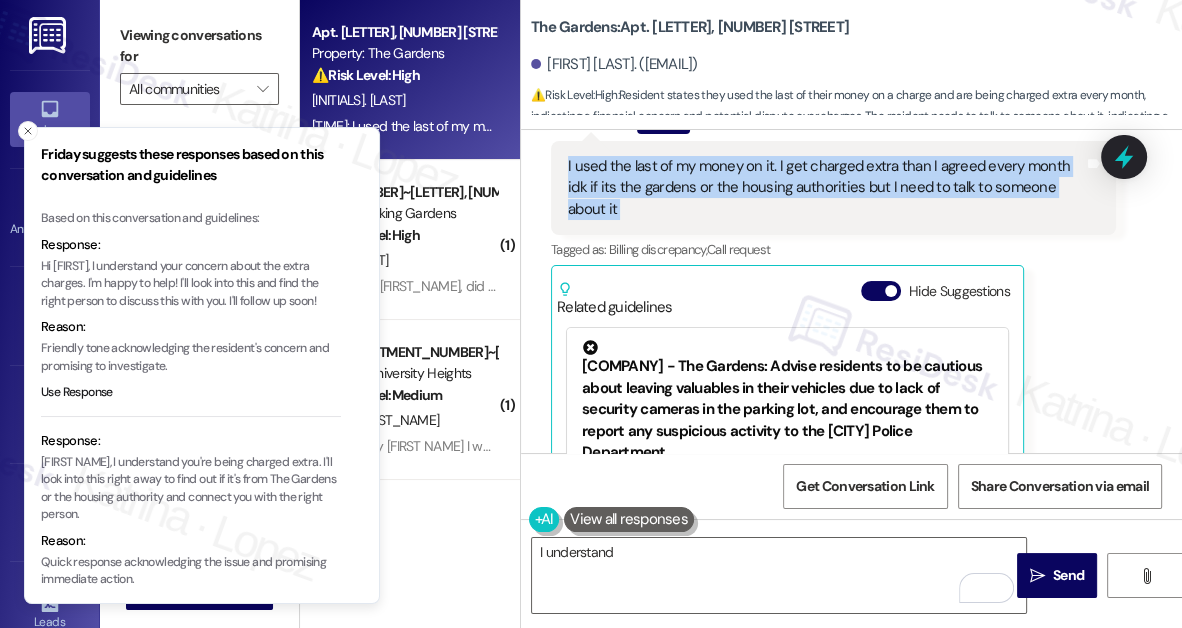 click on "I used the last of my money on it. I get charged extra than I agreed every month idk if its the gardens or the housing authorities but I need to talk to someone about it" at bounding box center [826, 188] 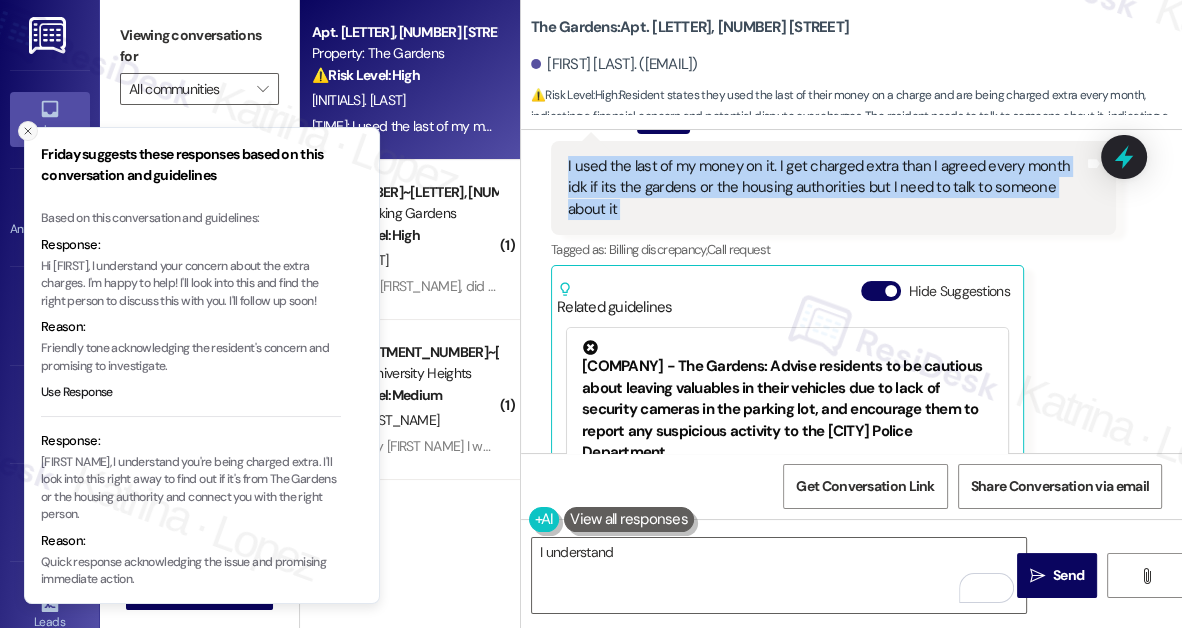 click 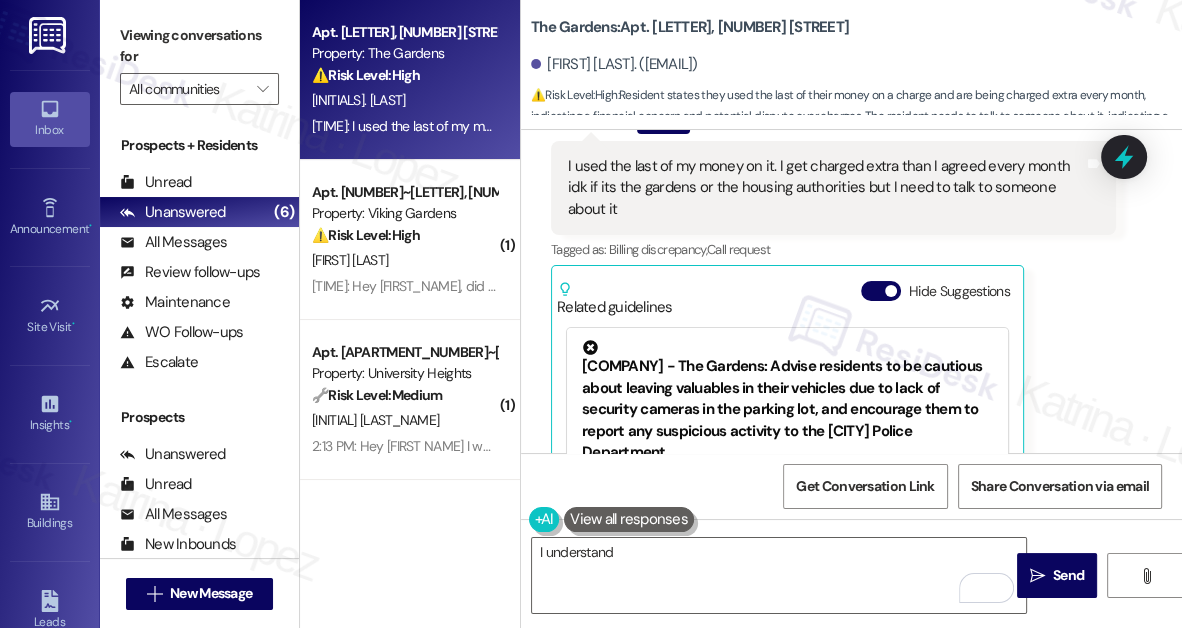click on "Viewing conversations for" at bounding box center [199, 46] 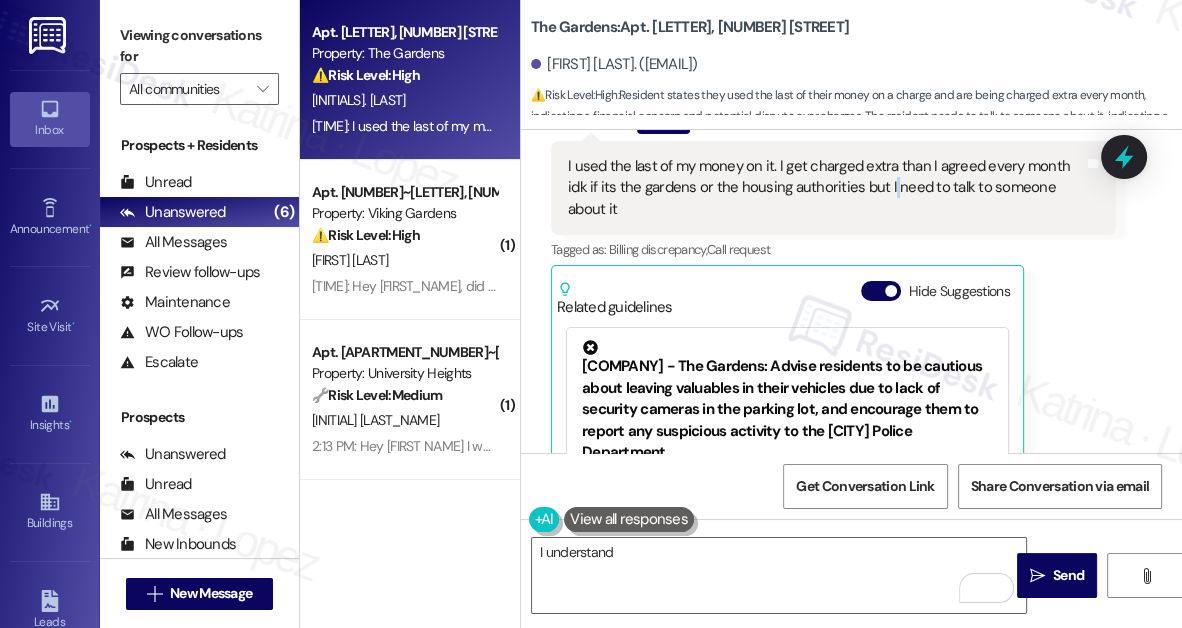 click on "I used the last of my money on it. I get charged extra than I agreed every month idk if its the gardens or the housing authorities but I need to talk to someone about it" at bounding box center (826, 188) 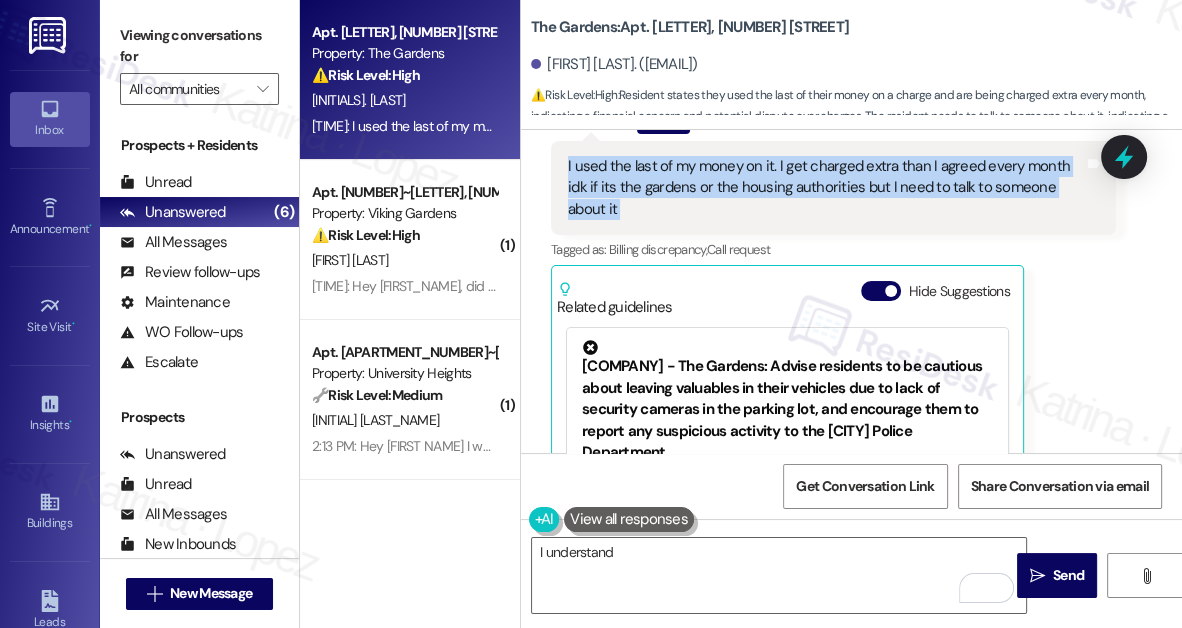 click on "I used the last of my money on it. I get charged extra than I agreed every month idk if its the gardens or the housing authorities but I need to talk to someone about it" at bounding box center [826, 188] 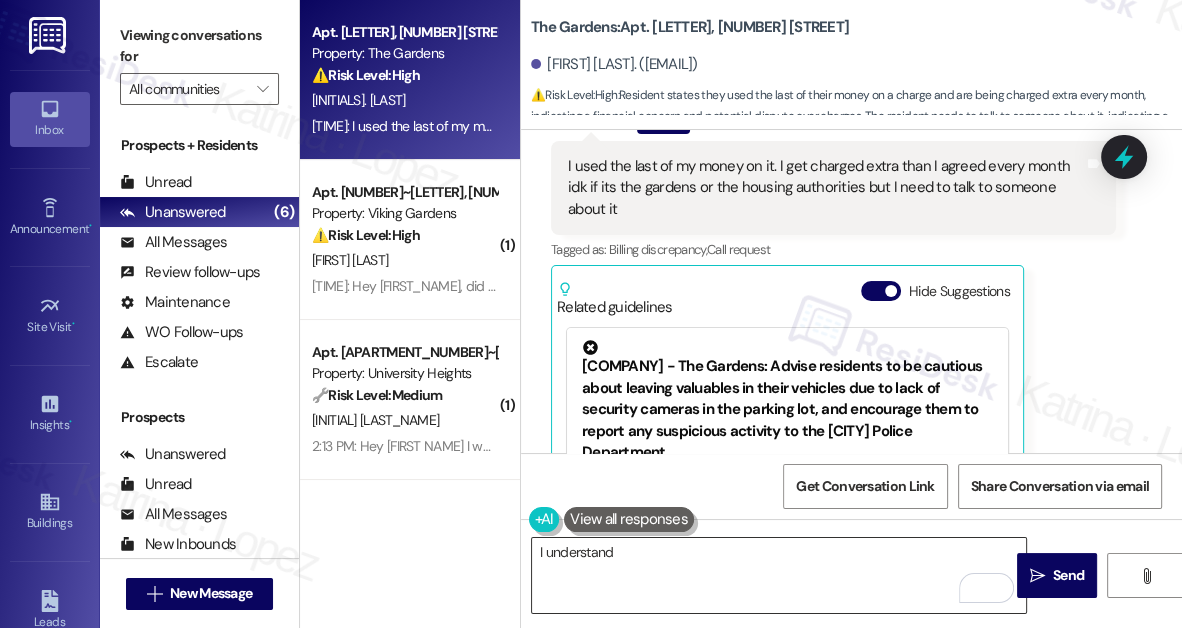 click on "I understand" at bounding box center [779, 575] 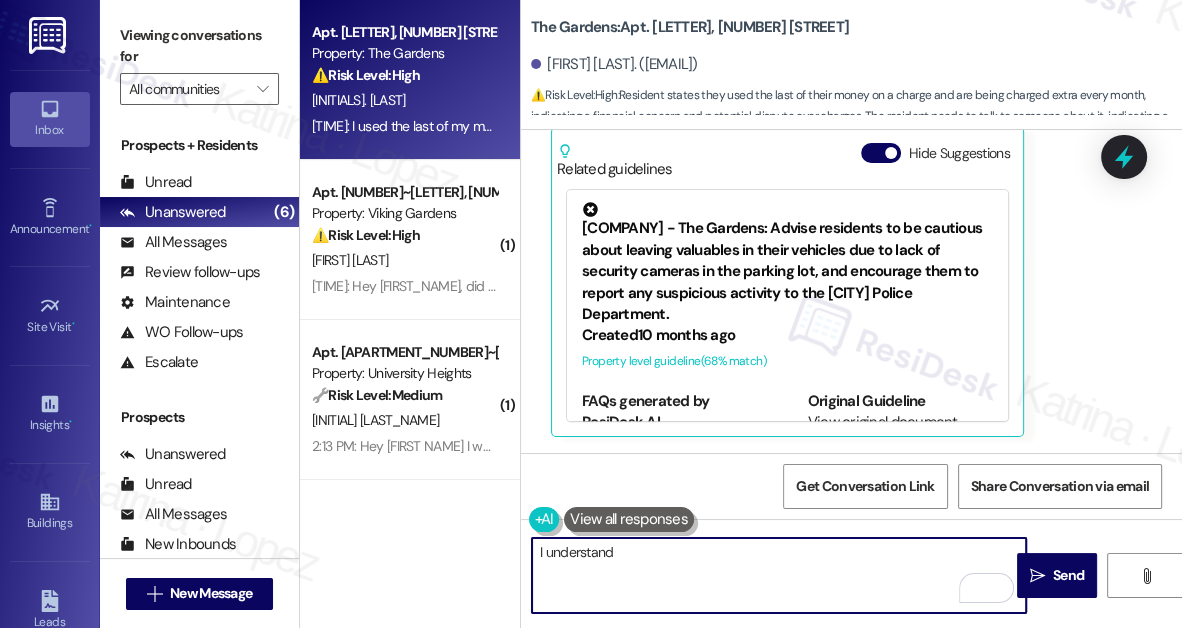 scroll, scrollTop: 14967, scrollLeft: 0, axis: vertical 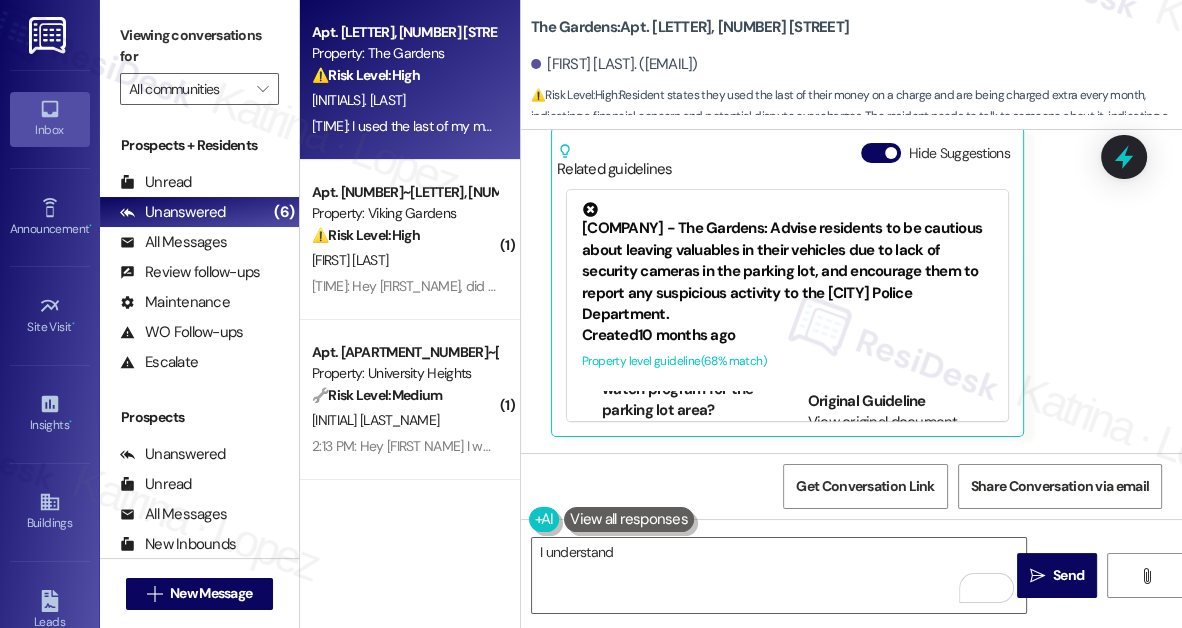 click on "Viewing conversations for" at bounding box center [199, 46] 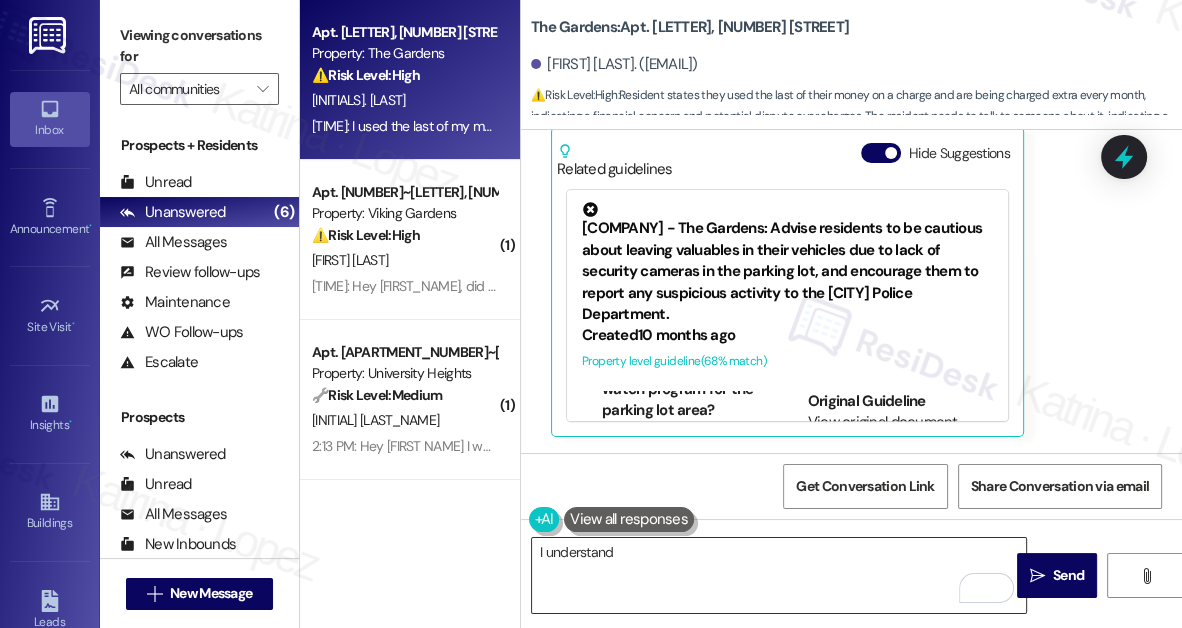 click on "I understand" at bounding box center [779, 575] 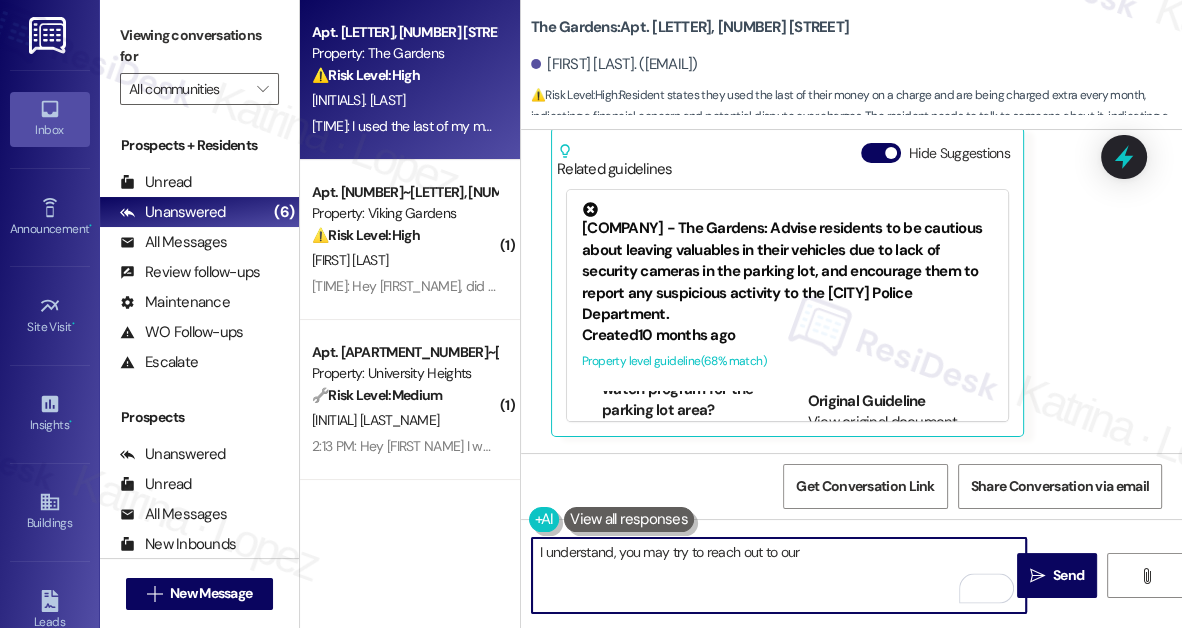 scroll, scrollTop: 1650, scrollLeft: 0, axis: vertical 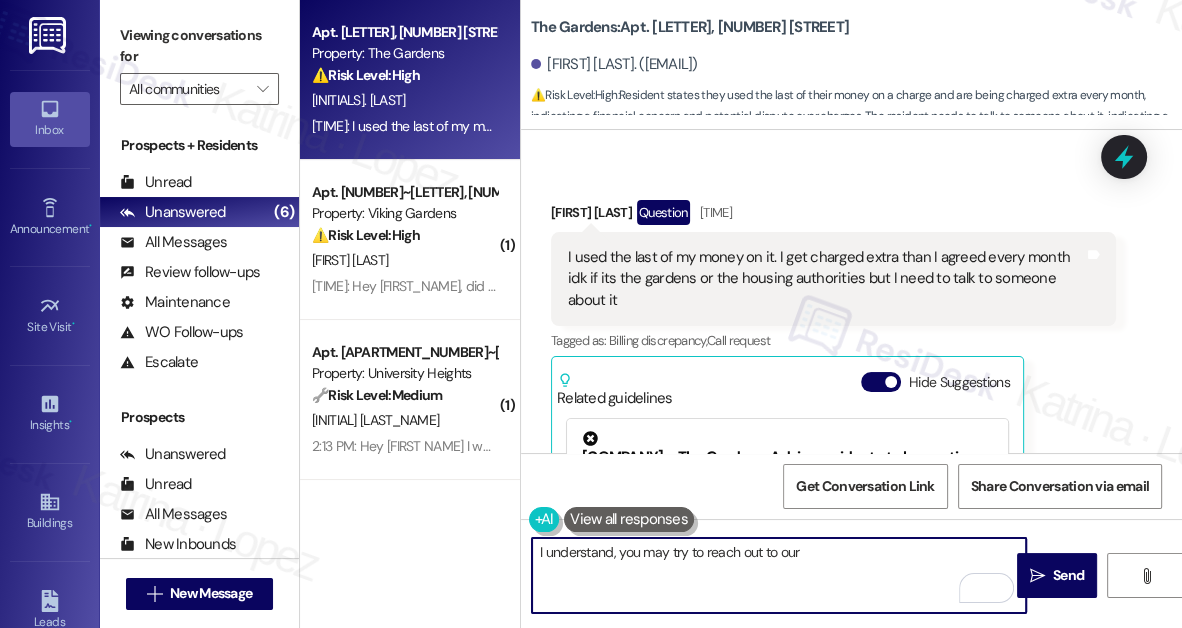click on "I used the last of my money on it. I get charged extra than I agreed every month idk if its the gardens or the housing authorities but I need to talk to someone about it" at bounding box center [826, 279] 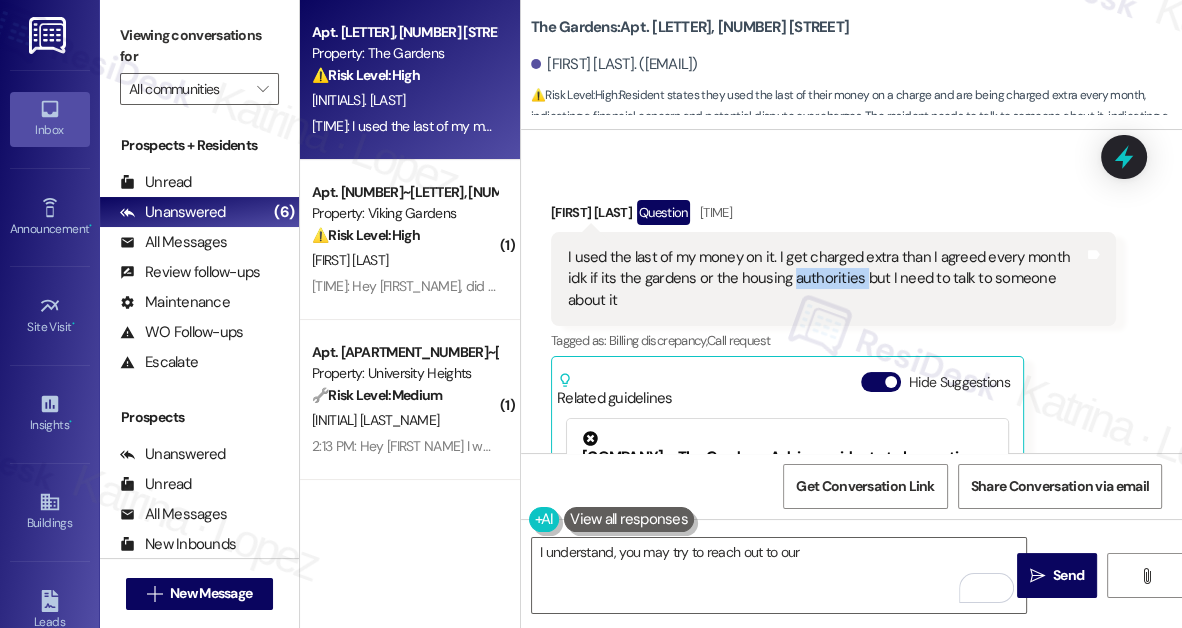 click on "I used the last of my money on it. I get charged extra than I agreed every month idk if its the gardens or the housing authorities but I need to talk to someone about it" at bounding box center [826, 279] 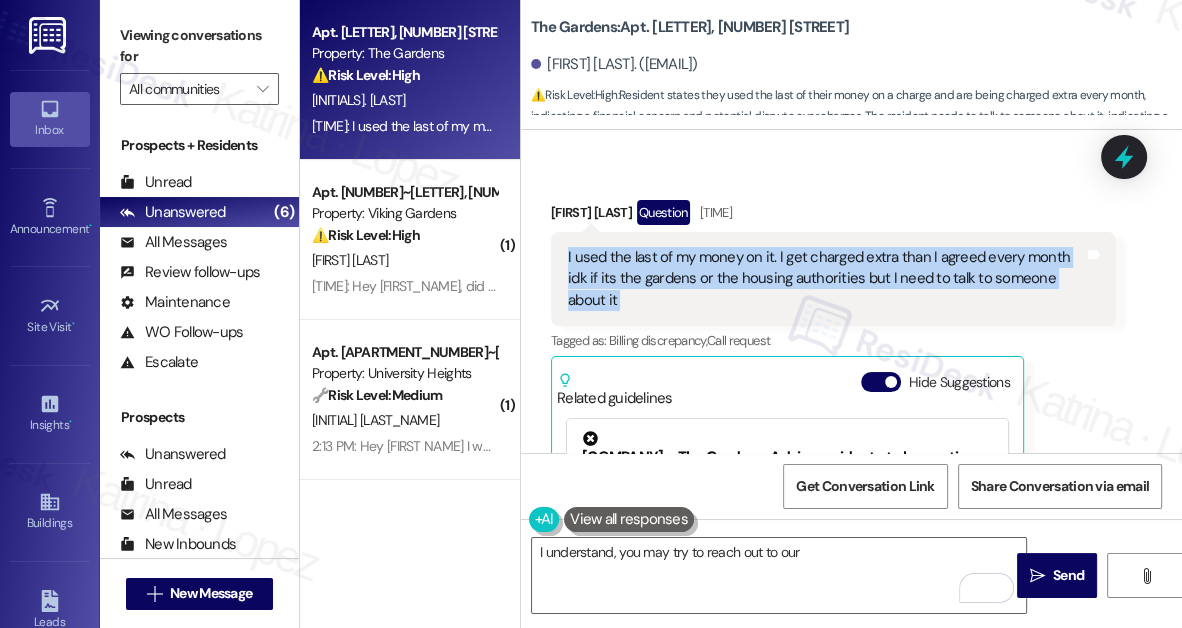 click on "I used the last of my money on it. I get charged extra than I agreed every month idk if its the gardens or the housing authorities but I need to talk to someone about it" at bounding box center [826, 279] 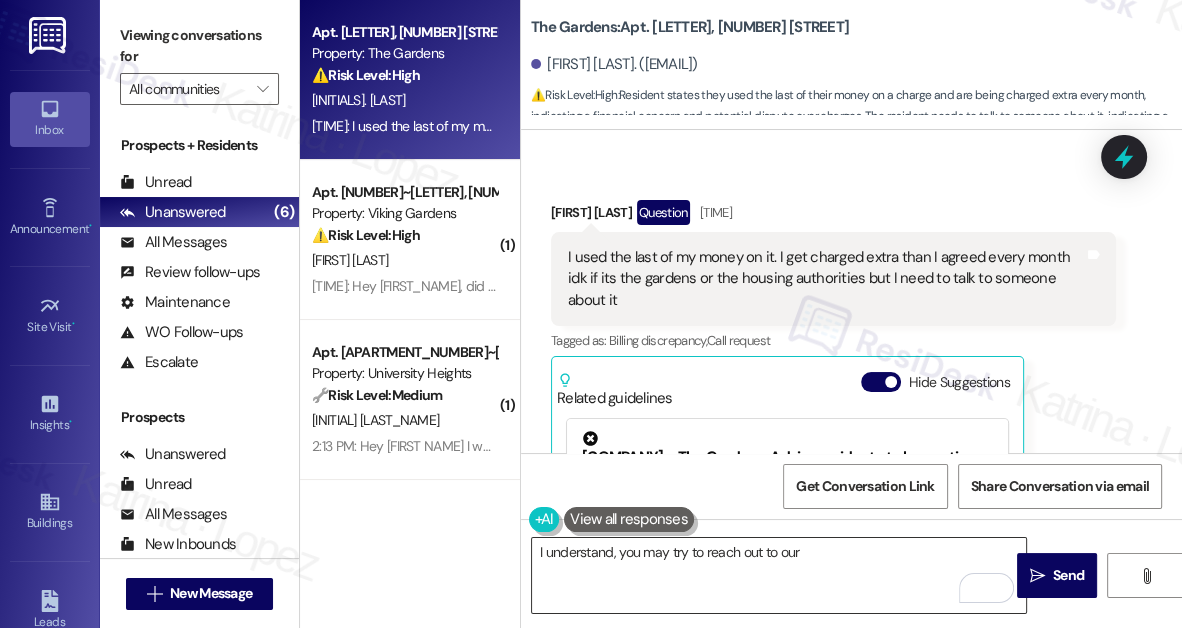 click on "I understand, you may try to reach out to our" at bounding box center [779, 575] 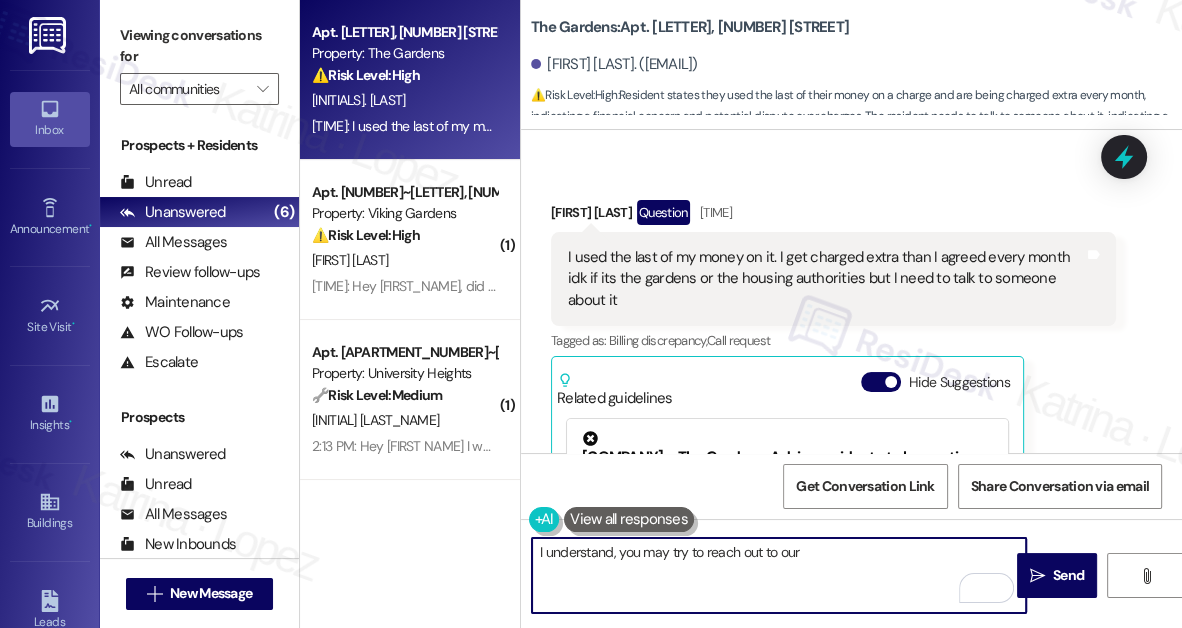 drag, startPoint x: 797, startPoint y: 559, endPoint x: 777, endPoint y: 552, distance: 21.189621 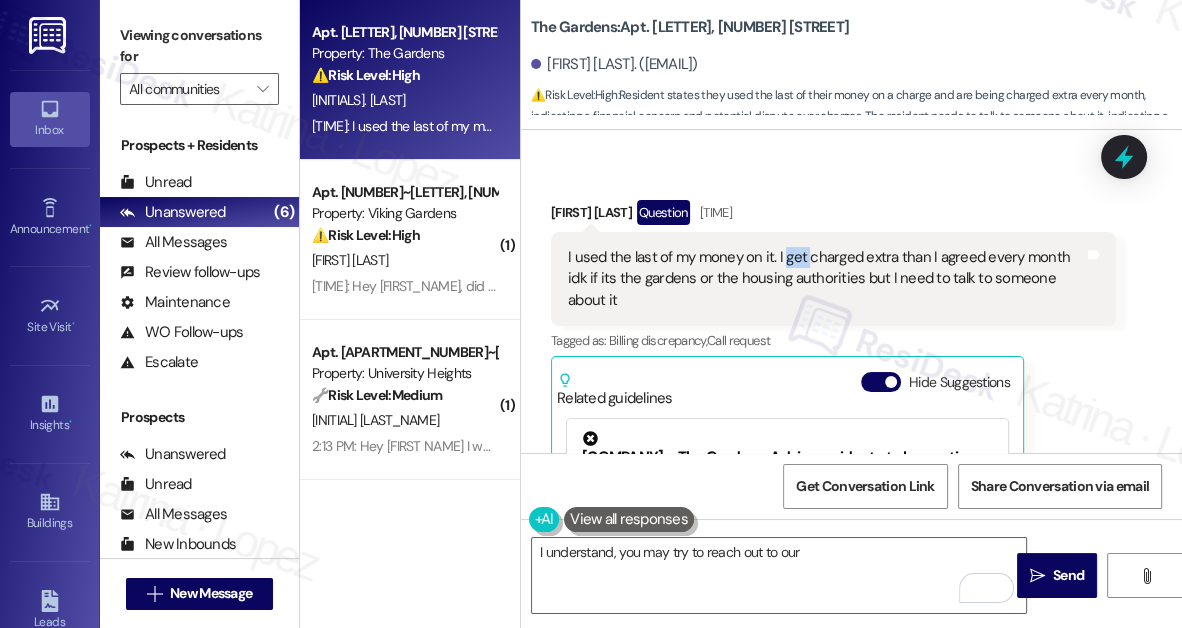 click on "I used the last of my money on it. I get charged extra than I agreed every month idk if its the gardens or the housing authorities but I need to talk to someone about it" at bounding box center [826, 279] 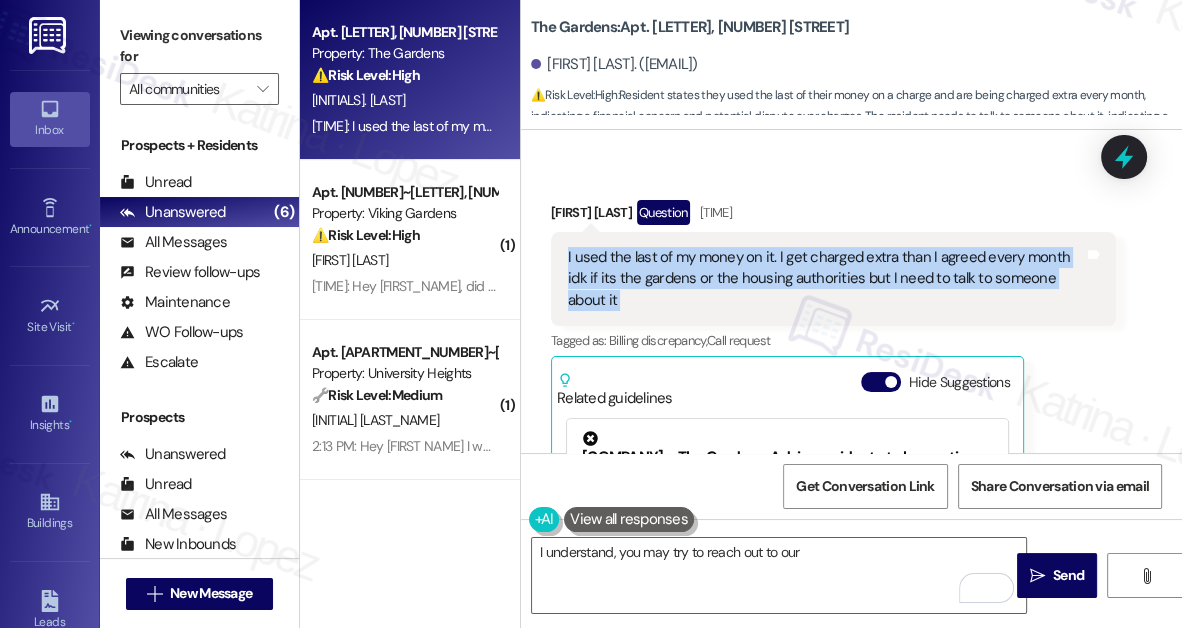 click on "I used the last of my money on it. I get charged extra than I agreed every month idk if its the gardens or the housing authorities but I need to talk to someone about it" at bounding box center [826, 279] 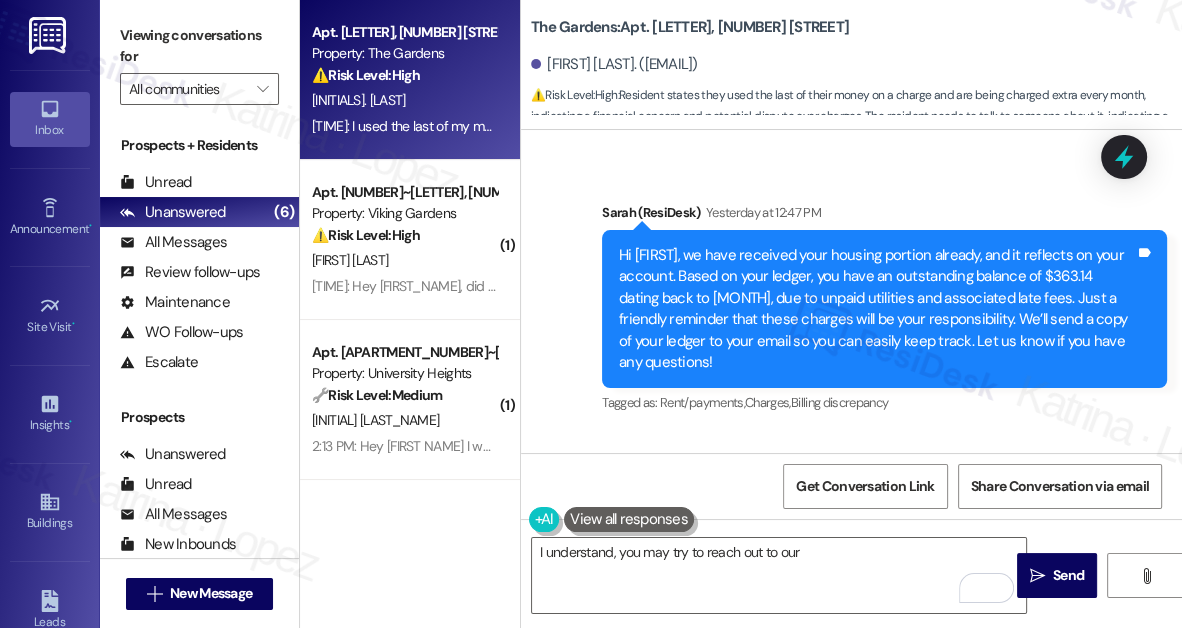 scroll, scrollTop: 14240, scrollLeft: 0, axis: vertical 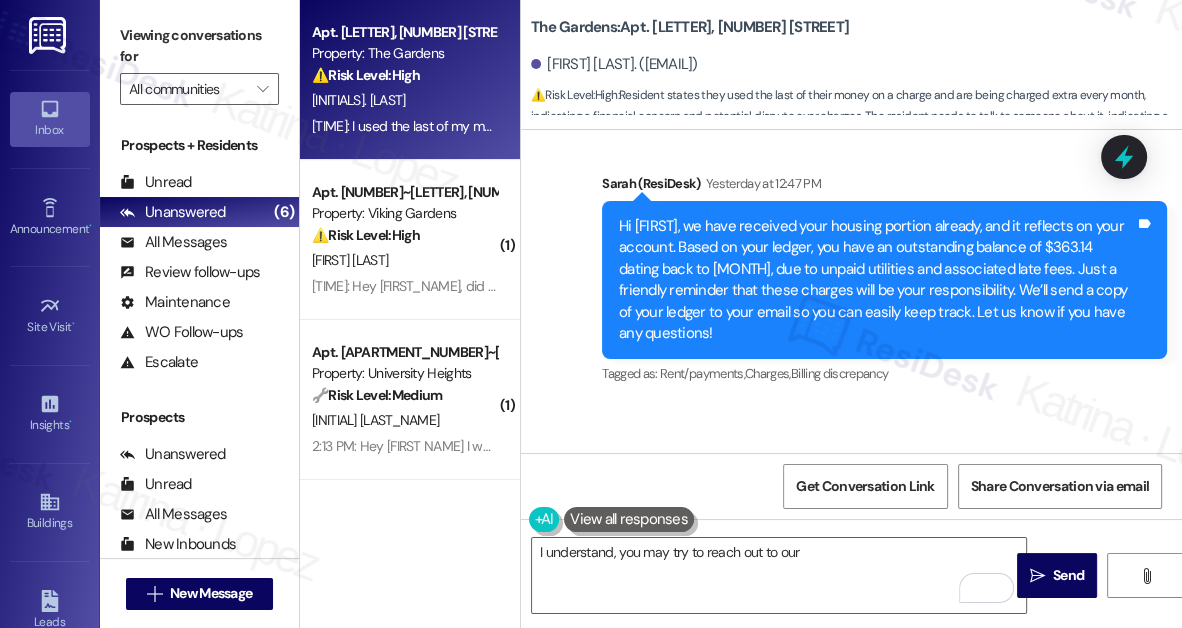 click on "Hi [FIRST], we have received your housing portion already, and it reflects on your account. Based on your ledger, you have an outstanding balance of $363.14 dating back to [MONTH], due to unpaid utilities and associated late fees. Just a friendly reminder that these charges will be your responsibility. We’ll send a copy of your ledger to your email so you can easily keep track. Let us know if you have any questions!" at bounding box center (877, 280) 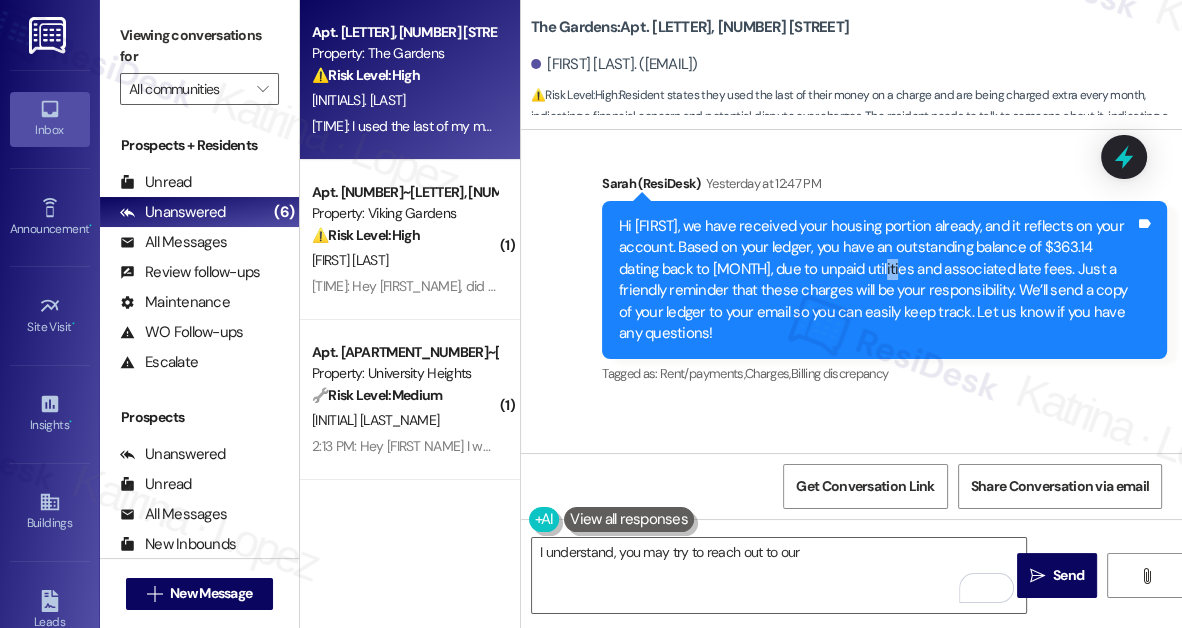 click on "Hi [FIRST], we have received your housing portion already, and it reflects on your account. Based on your ledger, you have an outstanding balance of $363.14 dating back to [MONTH], due to unpaid utilities and associated late fees. Just a friendly reminder that these charges will be your responsibility. We’ll send a copy of your ledger to your email so you can easily keep track. Let us know if you have any questions!" at bounding box center [877, 280] 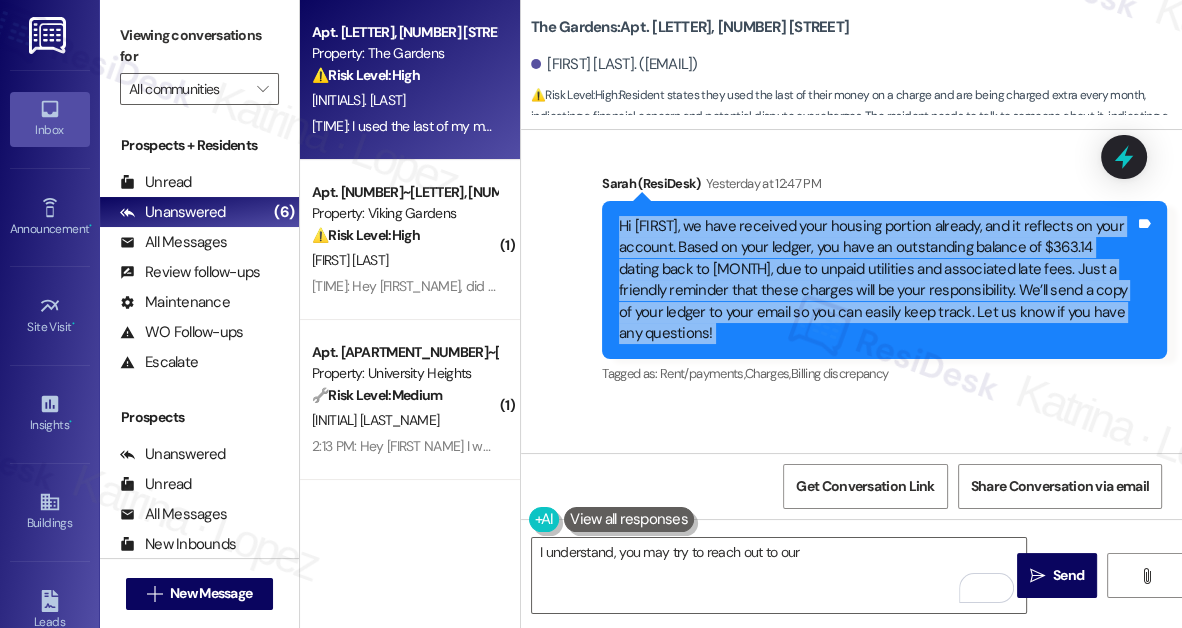 click on "Hi [FIRST], we have received your housing portion already, and it reflects on your account. Based on your ledger, you have an outstanding balance of $363.14 dating back to [MONTH], due to unpaid utilities and associated late fees. Just a friendly reminder that these charges will be your responsibility. We’ll send a copy of your ledger to your email so you can easily keep track. Let us know if you have any questions!" at bounding box center (877, 280) 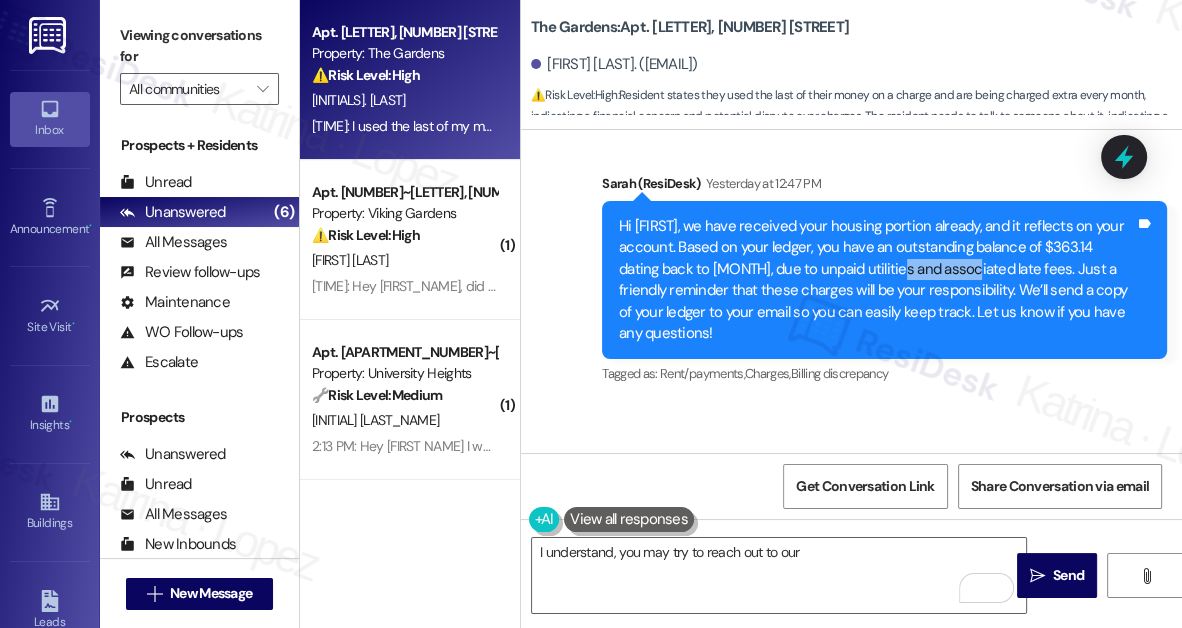 click on "Hi [FIRST], we have received your housing portion already, and it reflects on your account. Based on your ledger, you have an outstanding balance of $363.14 dating back to [MONTH], due to unpaid utilities and associated late fees. Just a friendly reminder that these charges will be your responsibility. We’ll send a copy of your ledger to your email so you can easily keep track. Let us know if you have any questions!" at bounding box center (877, 280) 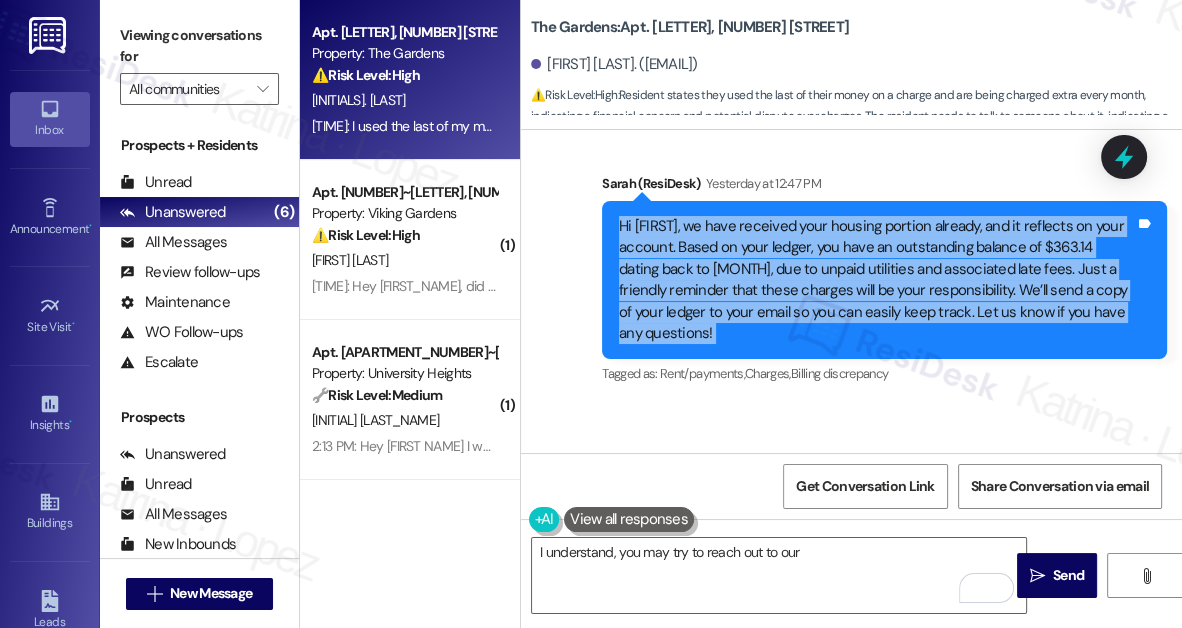 click on "Hi [FIRST], we have received your housing portion already, and it reflects on your account. Based on your ledger, you have an outstanding balance of $363.14 dating back to [MONTH], due to unpaid utilities and associated late fees. Just a friendly reminder that these charges will be your responsibility. We’ll send a copy of your ledger to your email so you can easily keep track. Let us know if you have any questions!" at bounding box center [877, 280] 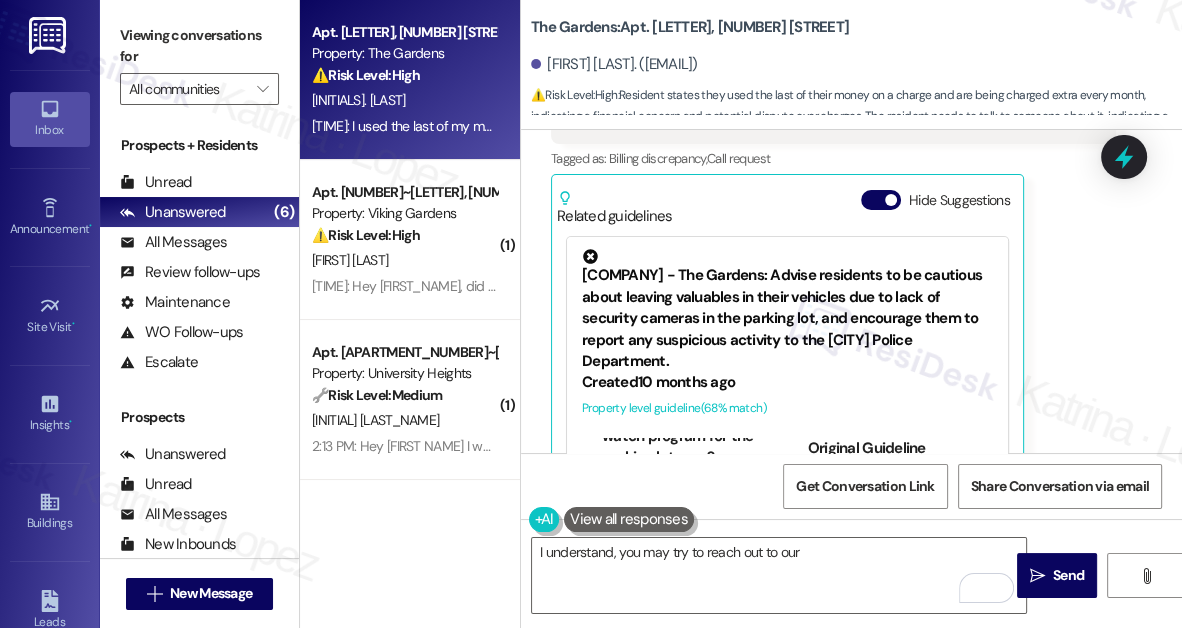 scroll, scrollTop: 14967, scrollLeft: 0, axis: vertical 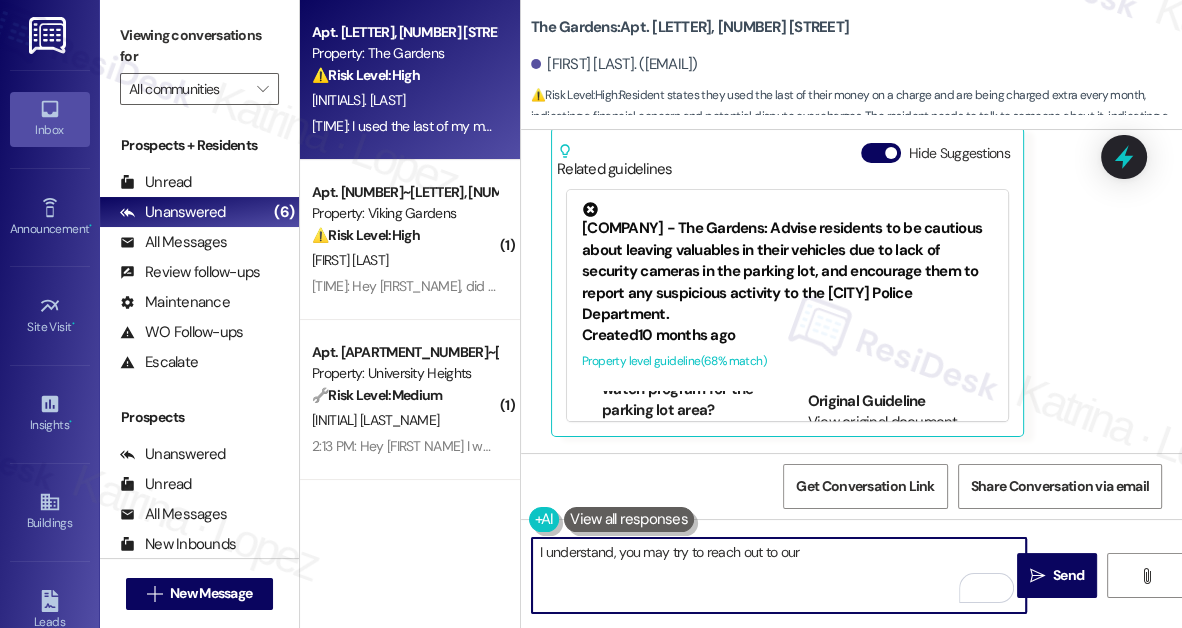 click on "I understand, you may try to reach out to our" at bounding box center [779, 575] 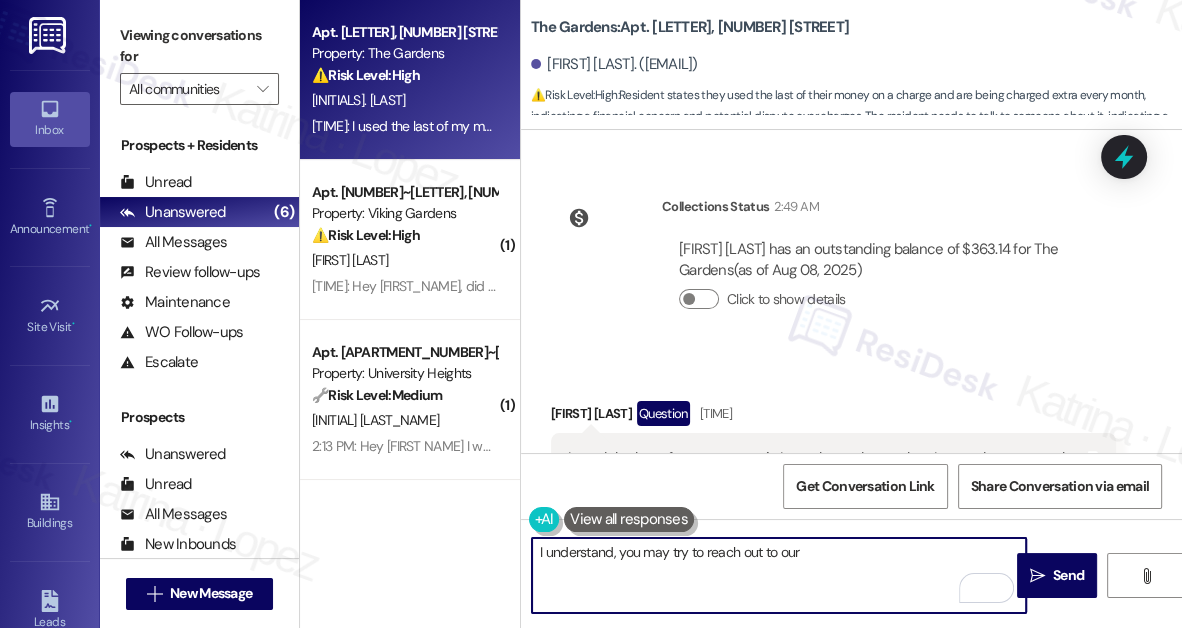 scroll, scrollTop: 14421, scrollLeft: 0, axis: vertical 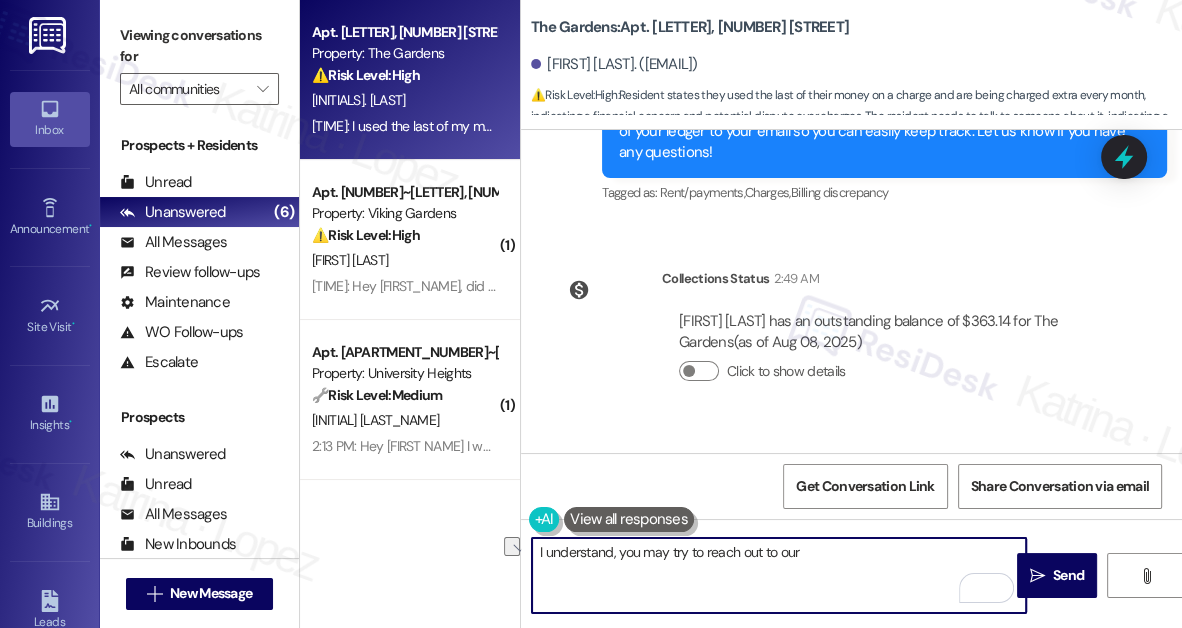 drag, startPoint x: 813, startPoint y: 550, endPoint x: 617, endPoint y: 555, distance: 196.06377 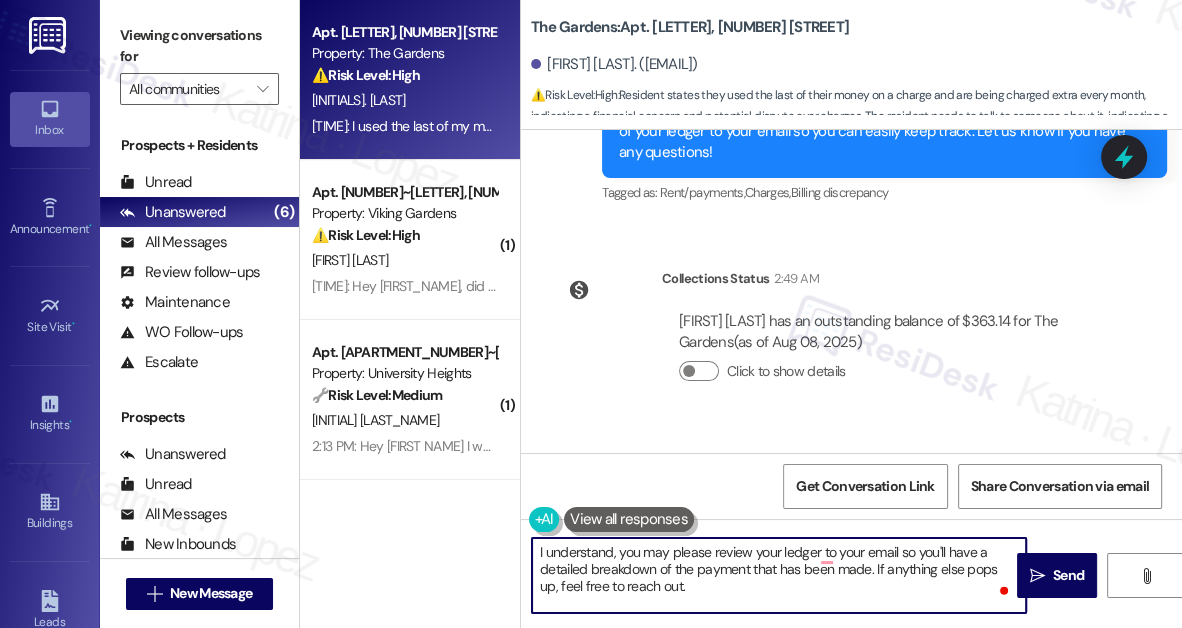 type on "I understand, you may please review your ledger to your email so you'll have a detailed breakdown of the payment that has been made. If anything else pops up, feel free to reach out." 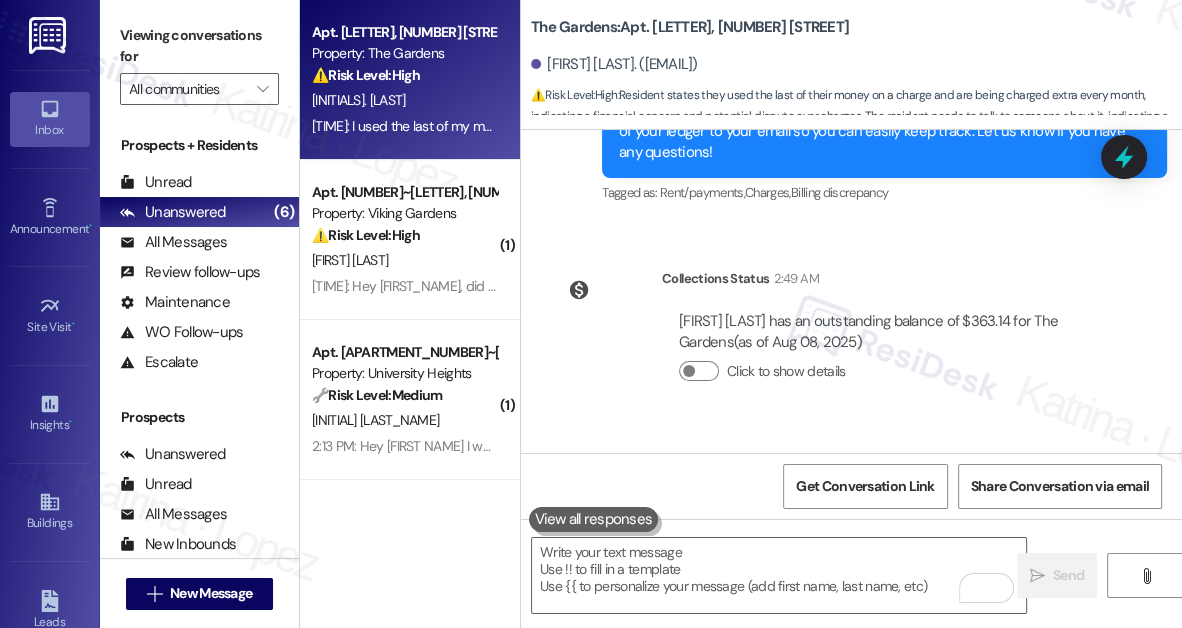 click on "Viewing conversations for All communities " at bounding box center (199, 62) 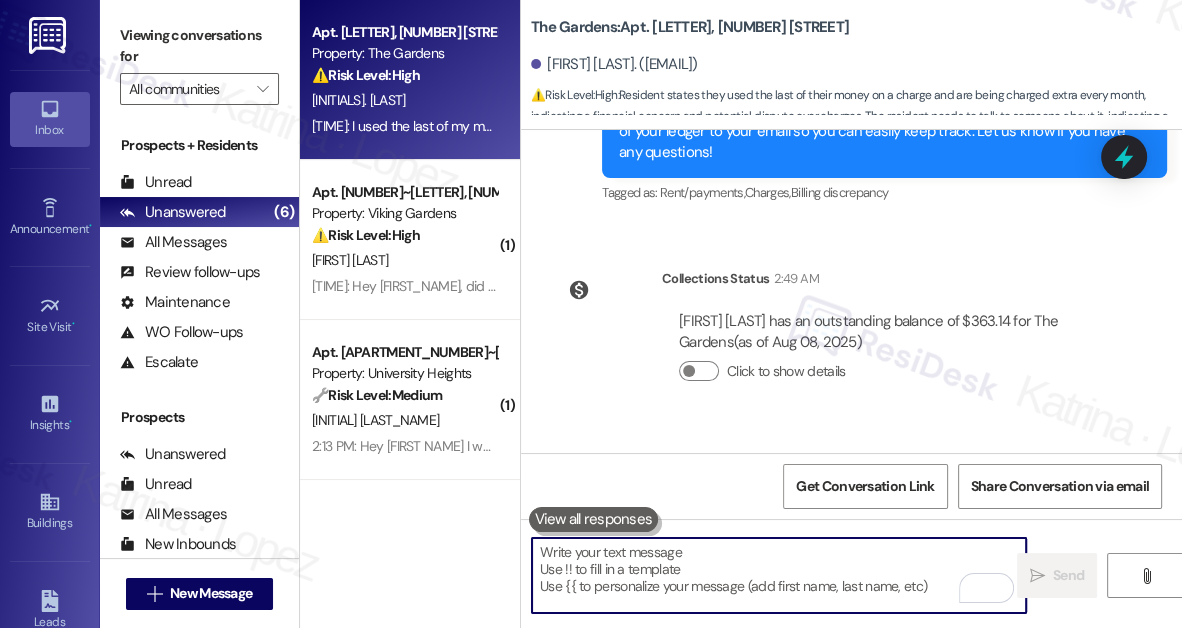 click at bounding box center [779, 575] 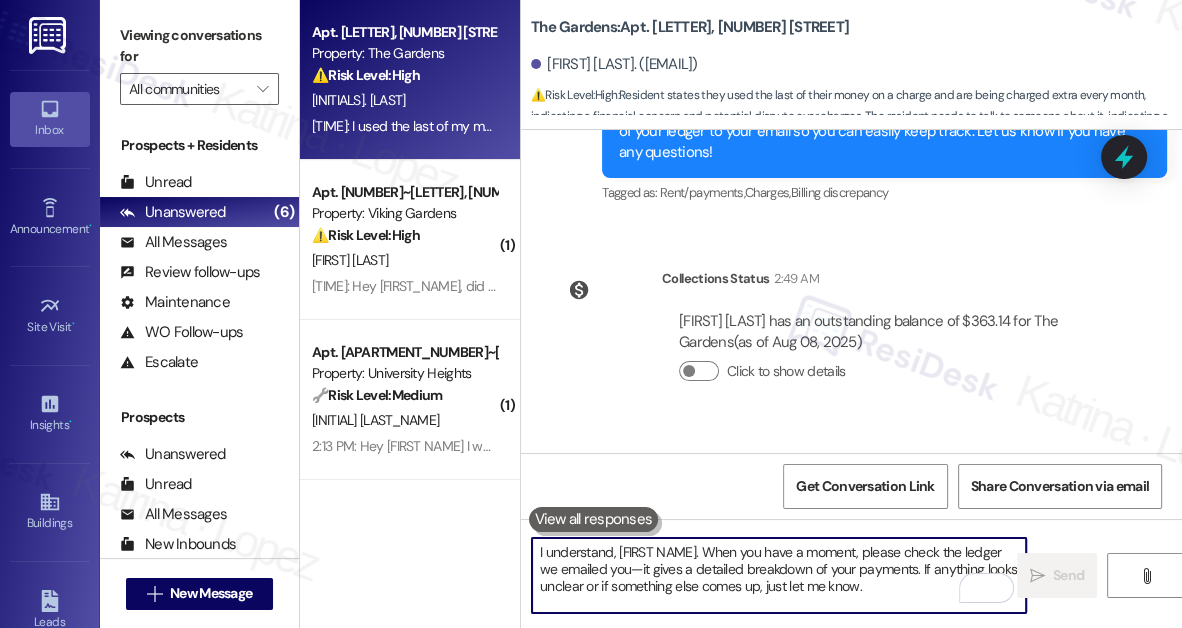 scroll, scrollTop: 16, scrollLeft: 0, axis: vertical 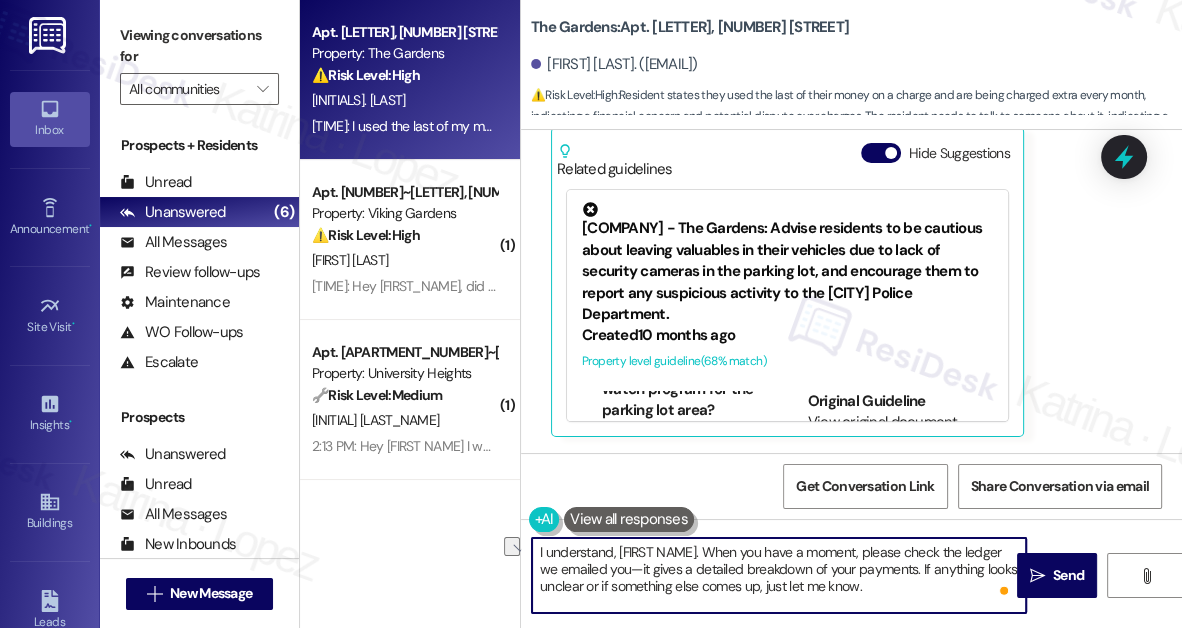 drag, startPoint x: 701, startPoint y: 549, endPoint x: 730, endPoint y: 550, distance: 29.017237 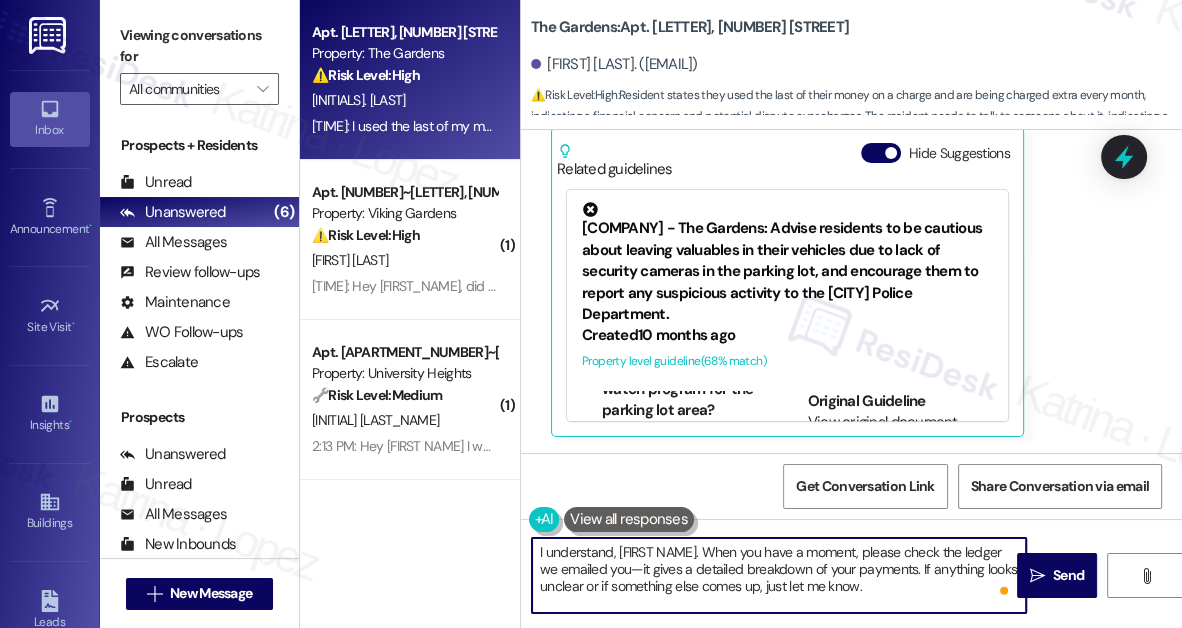 click on "I understand, [FIRST NAME]. When you have a moment, please check the ledger we emailed you—it gives a detailed breakdown of your payments. If anything looks unclear or if something else comes up, just let me know." at bounding box center [779, 575] 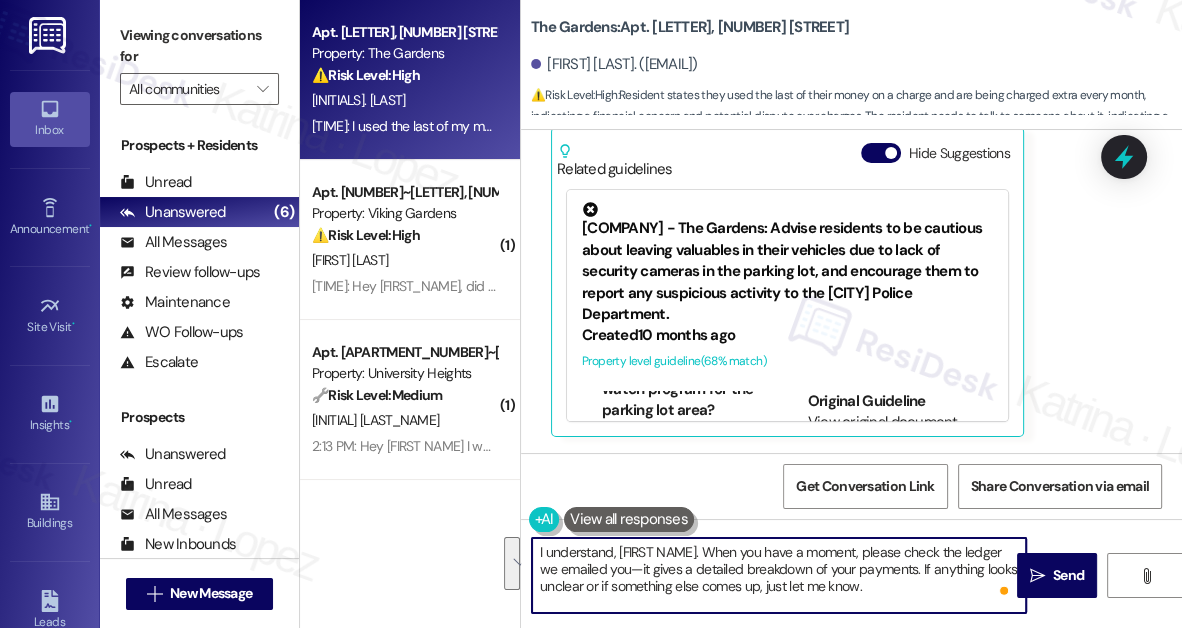 click on "I understand, [FIRST NAME]. When you have a moment, please check the ledger we emailed you—it gives a detailed breakdown of your payments. If anything looks unclear or if something else comes up, just let me know." at bounding box center (779, 575) 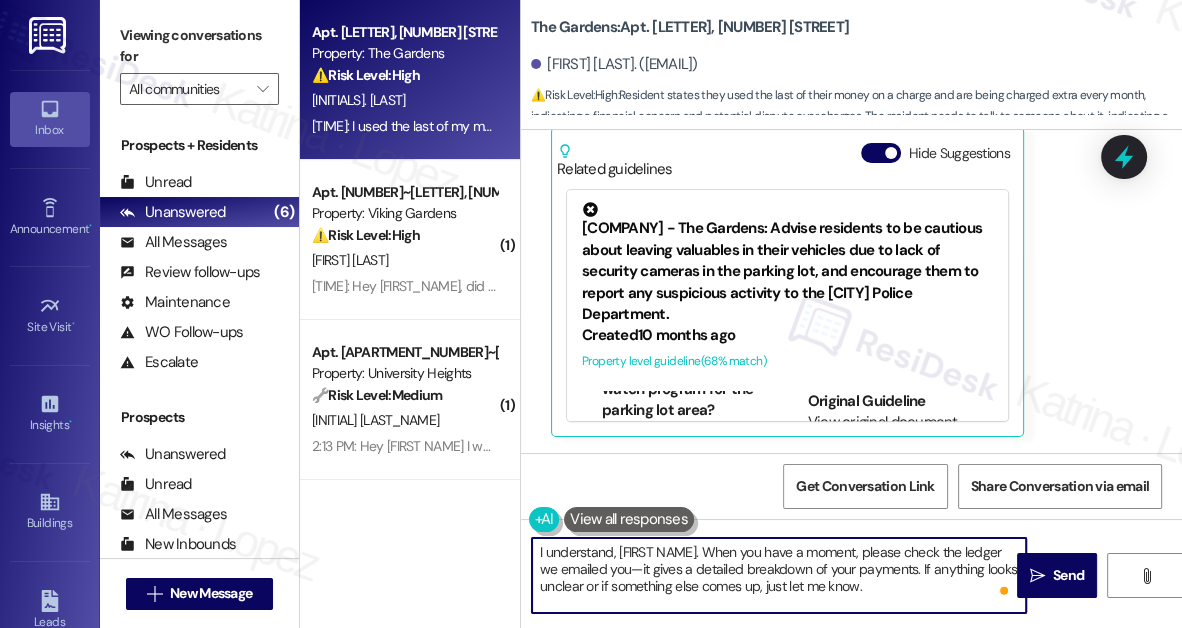 click on "I understand, [FIRST NAME]. When you have a moment, please check the ledger we emailed you—it gives a detailed breakdown of your payments. If anything looks unclear or if something else comes up, just let me know." at bounding box center (779, 575) 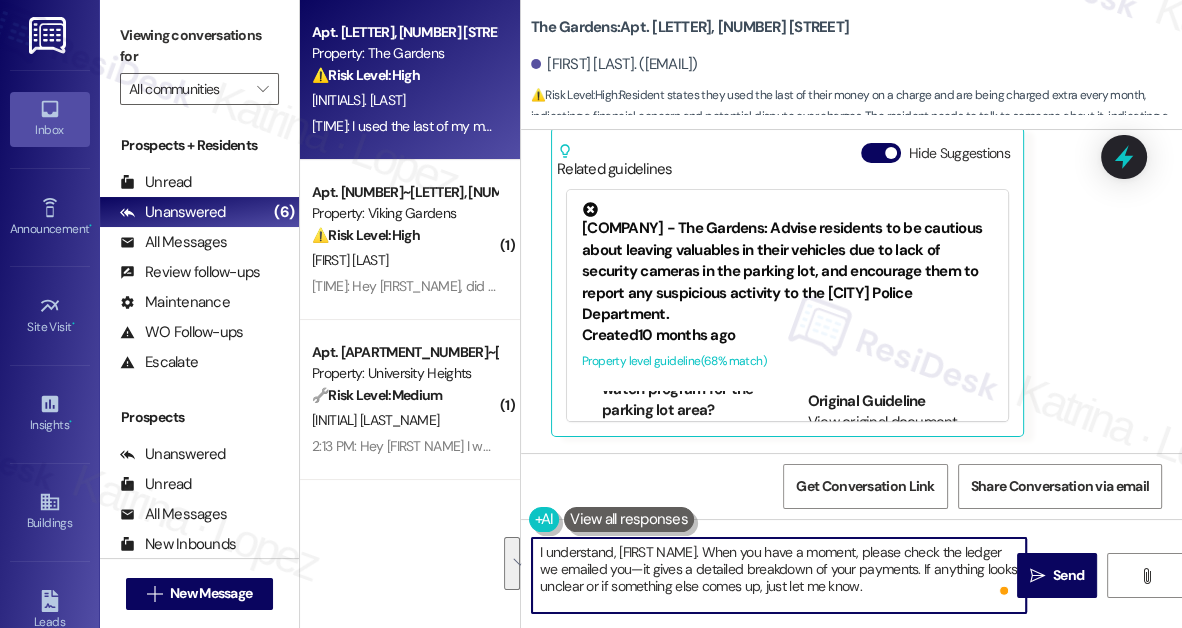 click on "I understand, [FIRST NAME]. When you have a moment, please check the ledger we emailed you—it gives a detailed breakdown of your payments. If anything looks unclear or if something else comes up, just let me know." at bounding box center [779, 575] 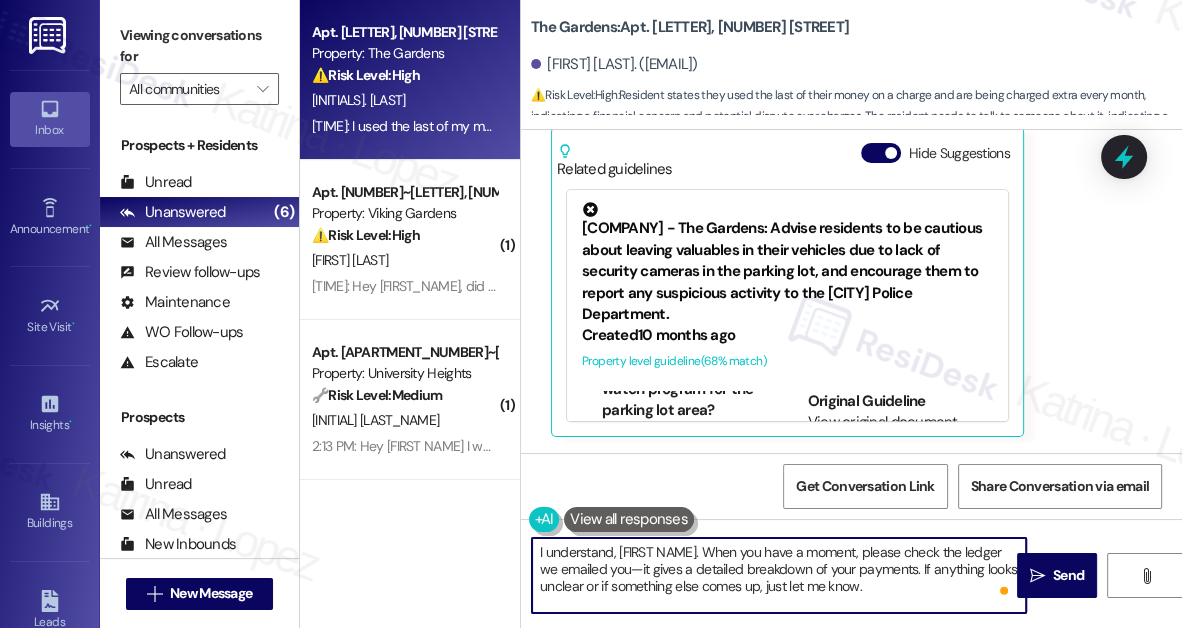 click on "I understand, [FIRST NAME]. When you have a moment, please check the ledger we emailed you—it gives a detailed breakdown of your payments. If anything looks unclear or if something else comes up, just let me know." at bounding box center (779, 575) 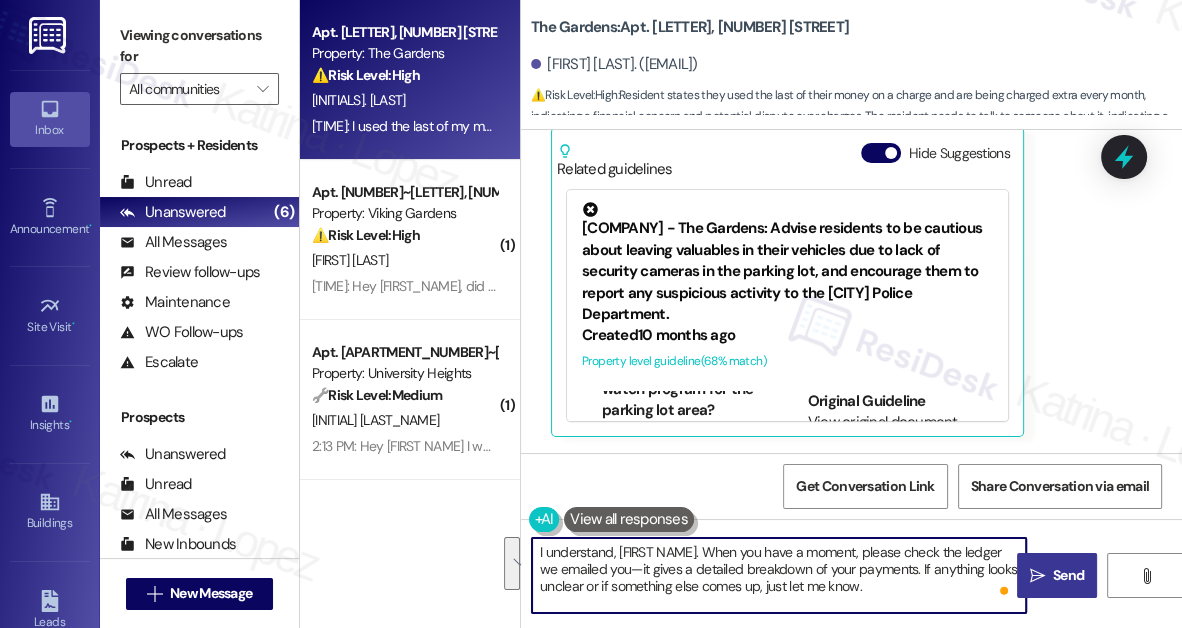 type on "I understand, [FIRST NAME]. When you have a moment, please check the ledger we emailed you—it gives a detailed breakdown of your payments. If anything looks unclear or if something else comes up, just let me know." 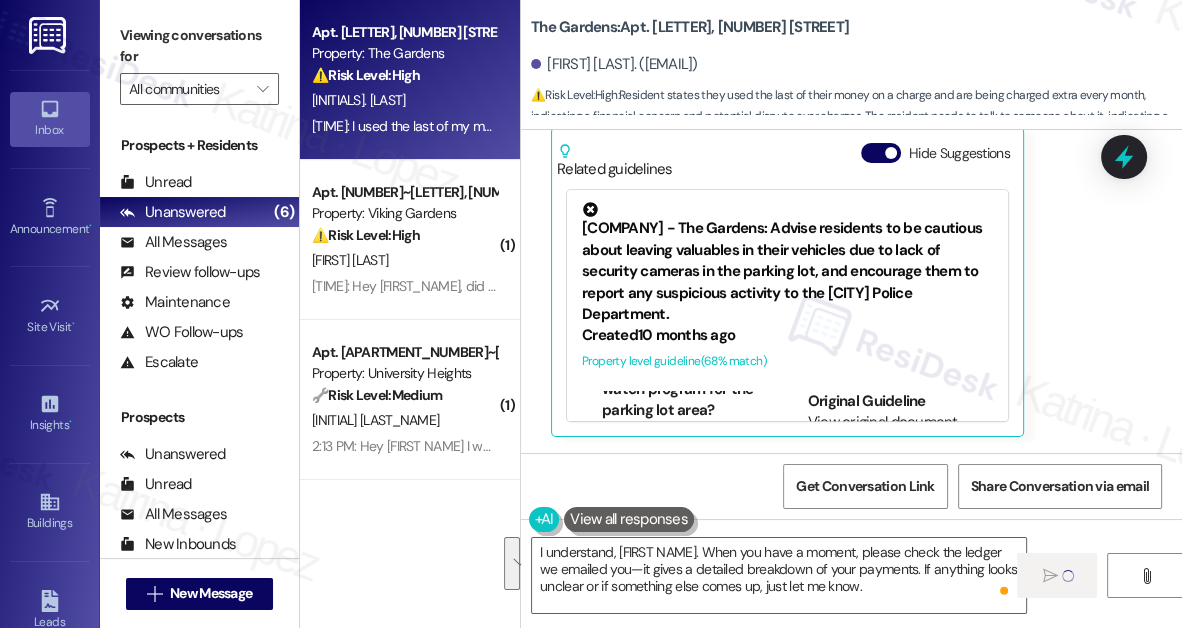 type 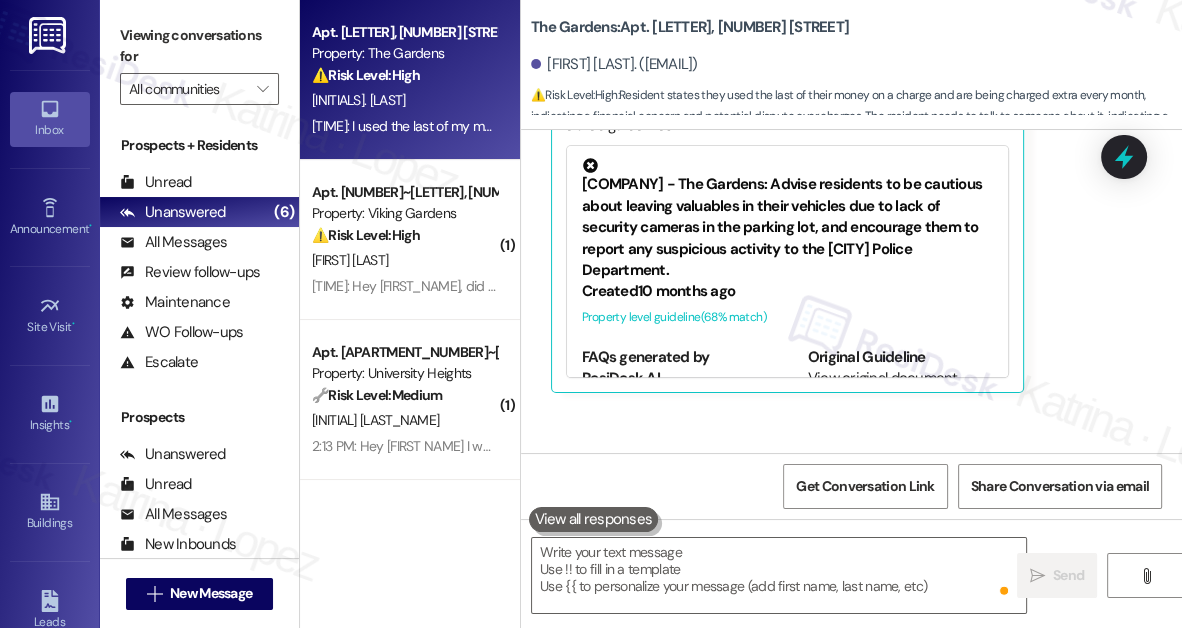 scroll, scrollTop: 14966, scrollLeft: 0, axis: vertical 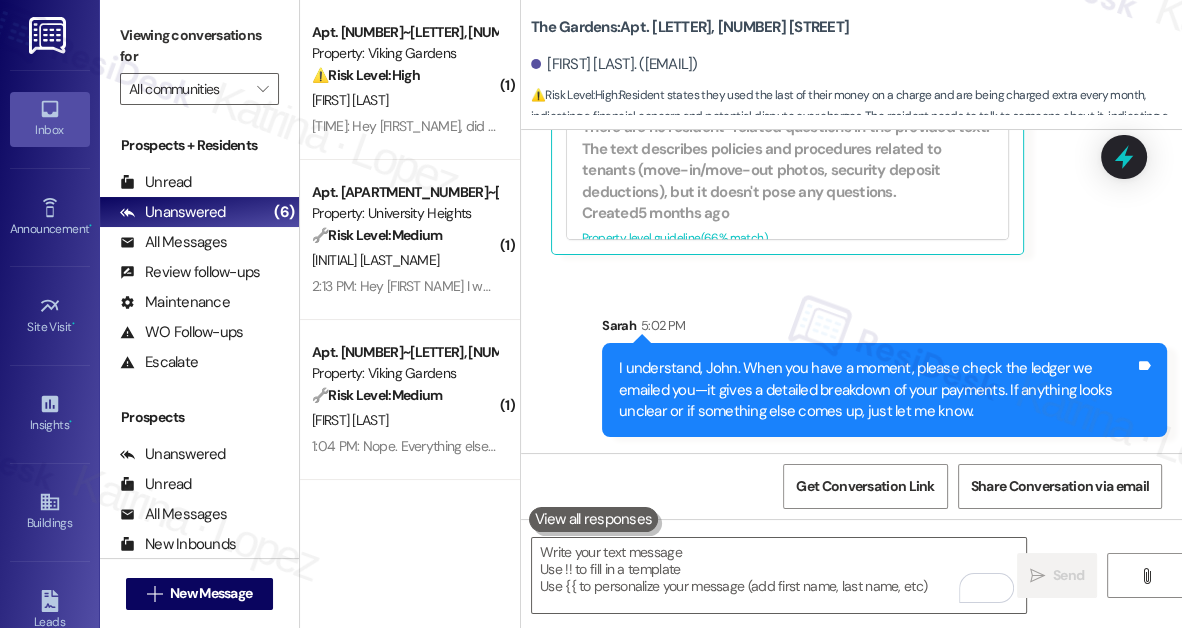 click on "I understand, John. When you have a moment, please check the ledger we emailed you—it gives a detailed breakdown of your payments. If anything looks unclear or if something else comes up, just let me know." at bounding box center [877, 390] 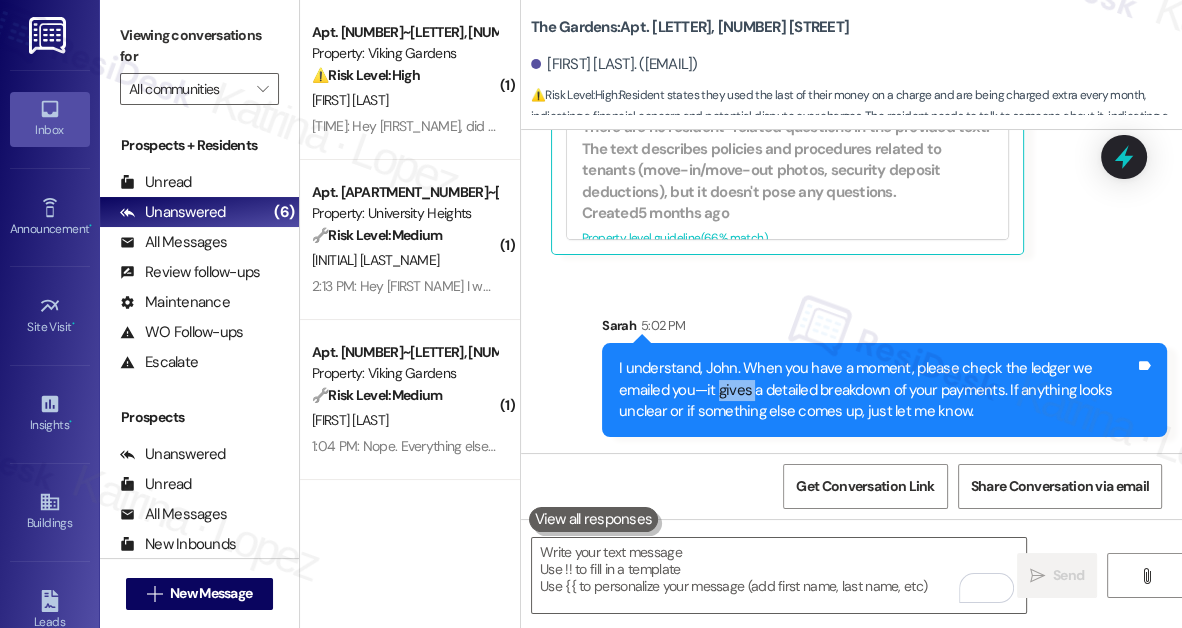 click on "I understand, John. When you have a moment, please check the ledger we emailed you—it gives a detailed breakdown of your payments. If anything looks unclear or if something else comes up, just let me know." at bounding box center [877, 390] 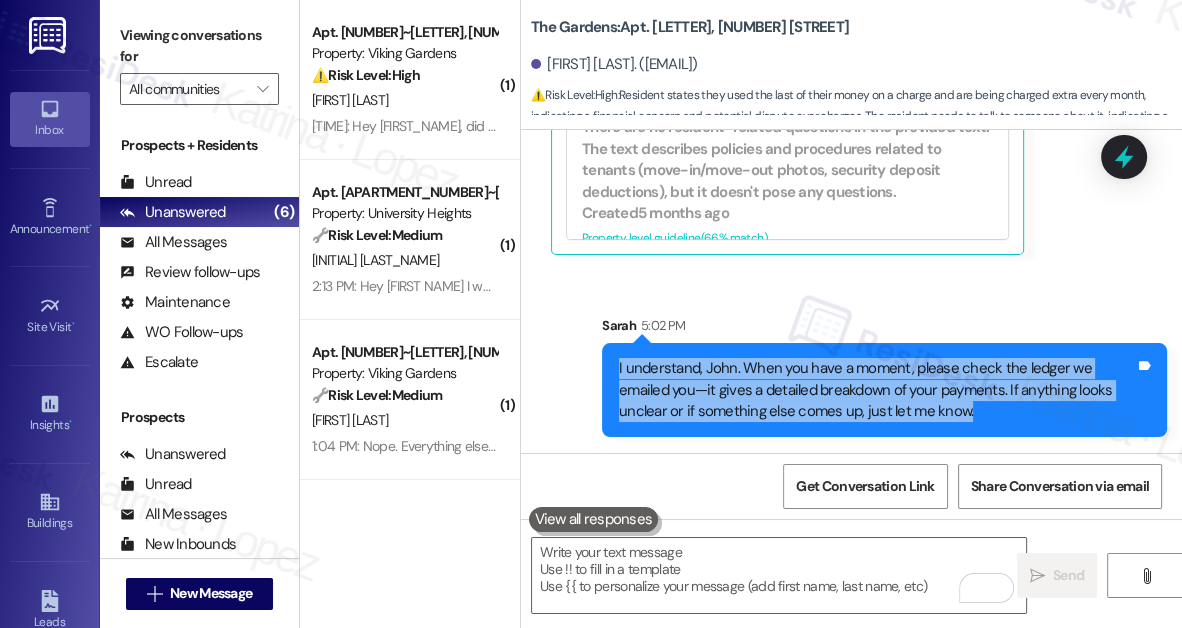 click on "I understand, John. When you have a moment, please check the ledger we emailed you—it gives a detailed breakdown of your payments. If anything looks unclear or if something else comes up, just let me know." at bounding box center [877, 390] 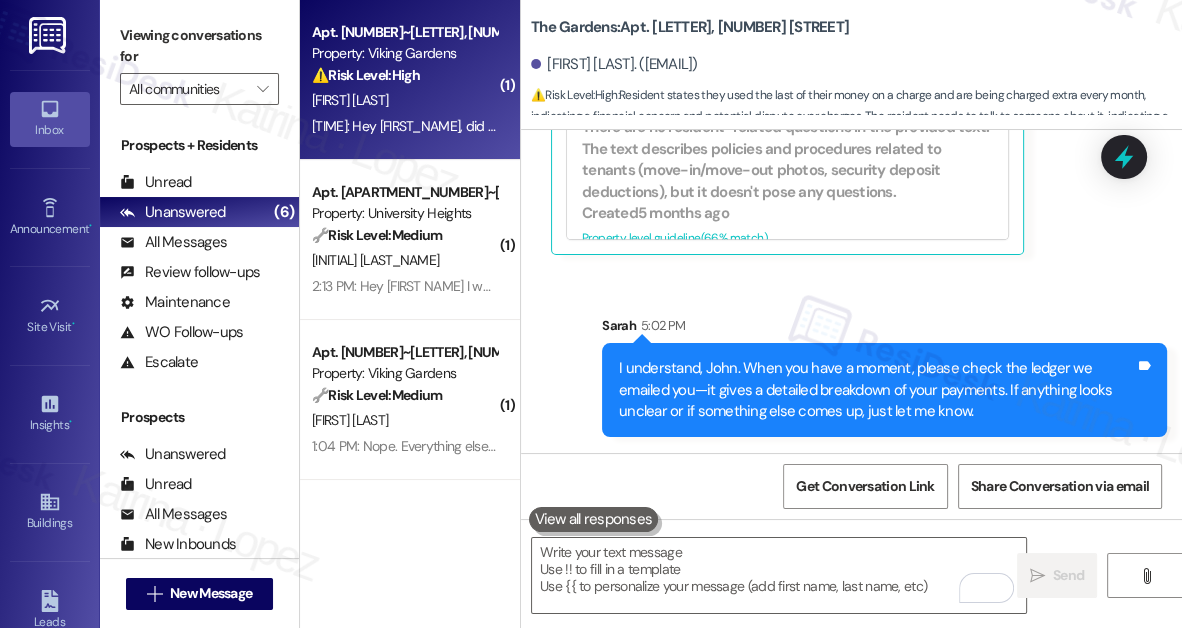 click on "[TIME]: Hey [FIRST], did you ask [FIRST] is she set up my payment plan for this month. It's supposed to be the [DATE] and the [DATE] 400 something each [TIME]: Hey [FIRST], did you ask [FIRST] is she set up my payment plan for this month. It's supposed to be the [DATE] and the [DATE] 400 something each" at bounding box center [774, 126] 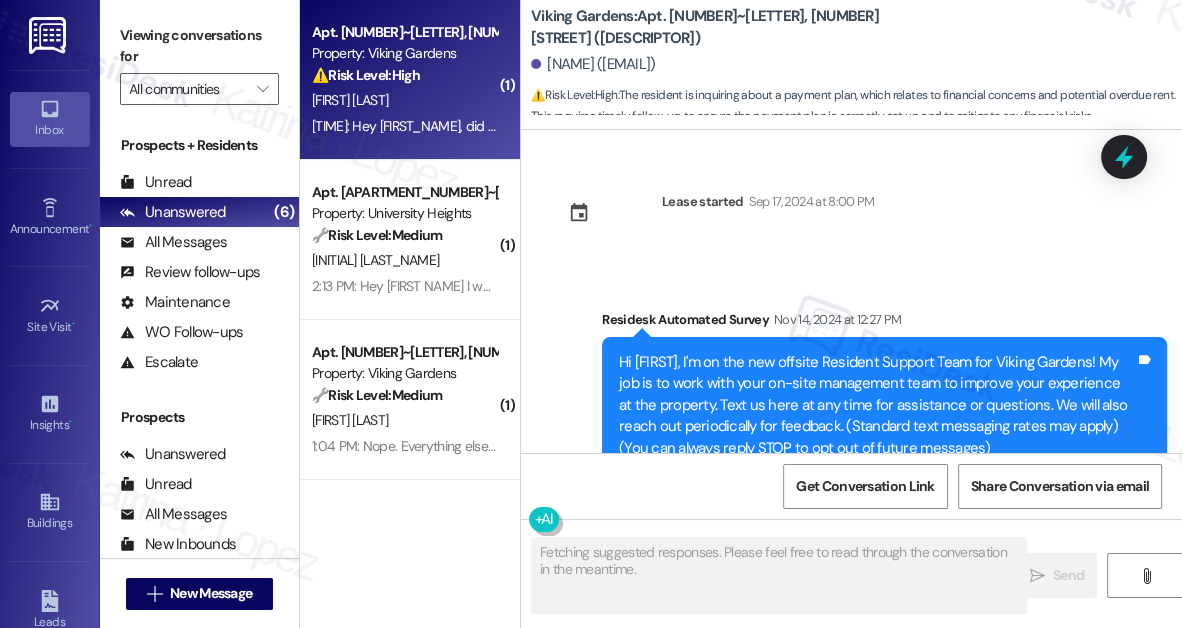scroll, scrollTop: 33601, scrollLeft: 0, axis: vertical 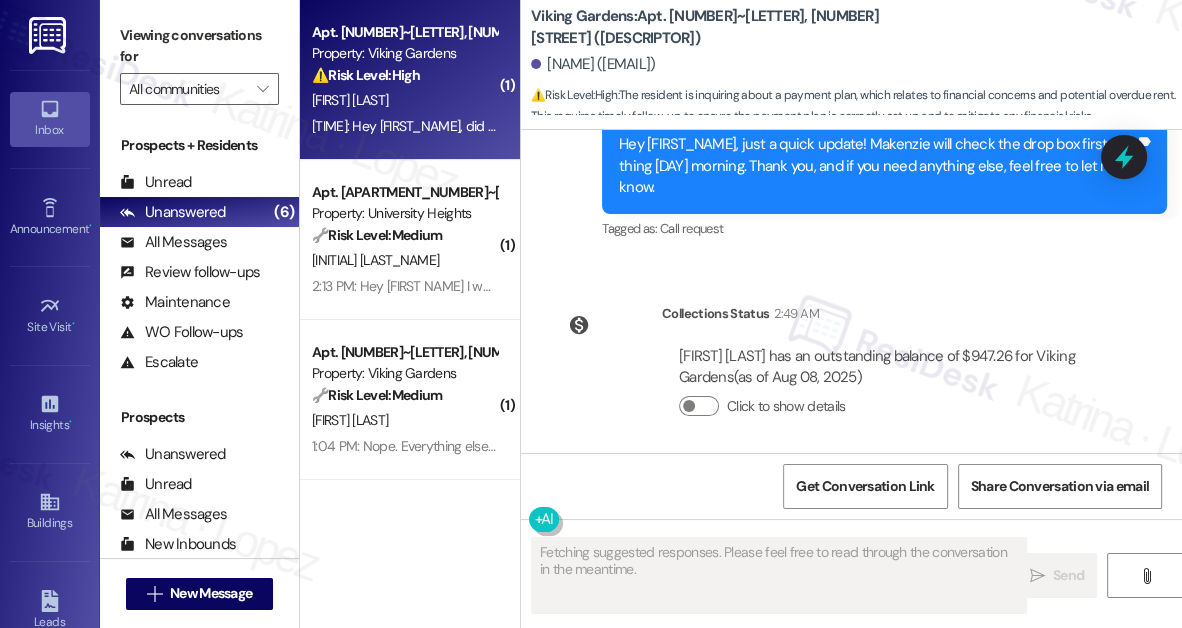 click on "Hey [NAME], did you ask [NAME] is she set up my payment plan for this month. It's supposed to be the [DAY] and the [DAY] [PRICE] each" at bounding box center (826, 572) 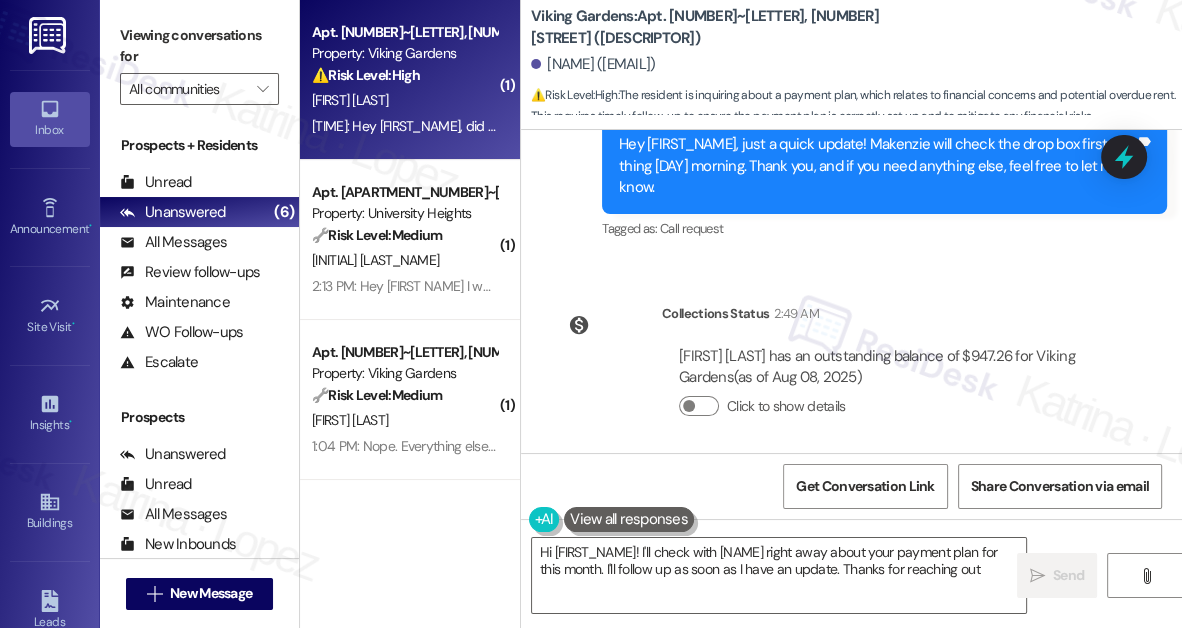 type on "Hi {{first_name}}! I'll check with [FIRST] right away about your payment plan for this month. I'll follow up as soon as I have an update. Thanks for reaching out!" 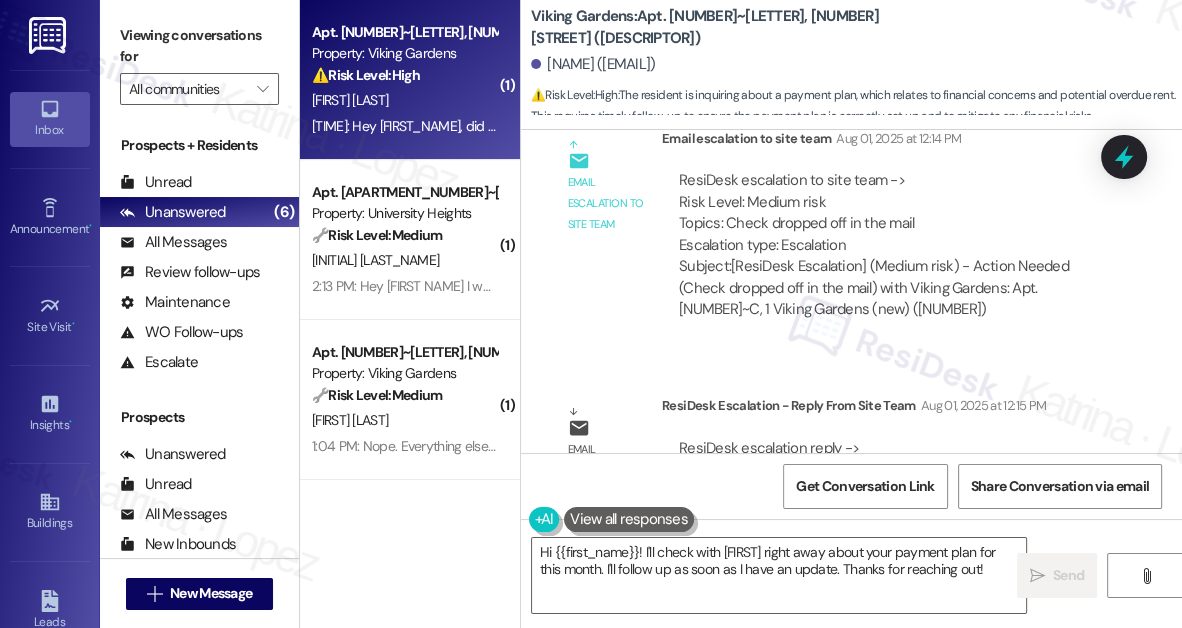scroll, scrollTop: 33056, scrollLeft: 0, axis: vertical 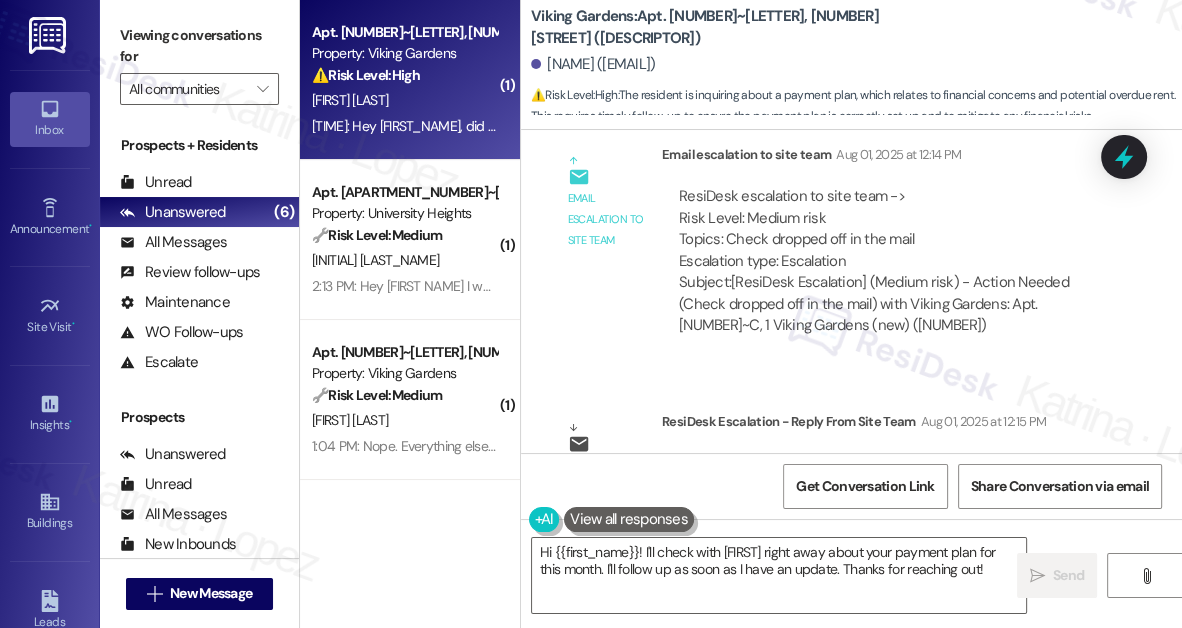 drag, startPoint x: 762, startPoint y: 309, endPoint x: 937, endPoint y: 331, distance: 176.37744 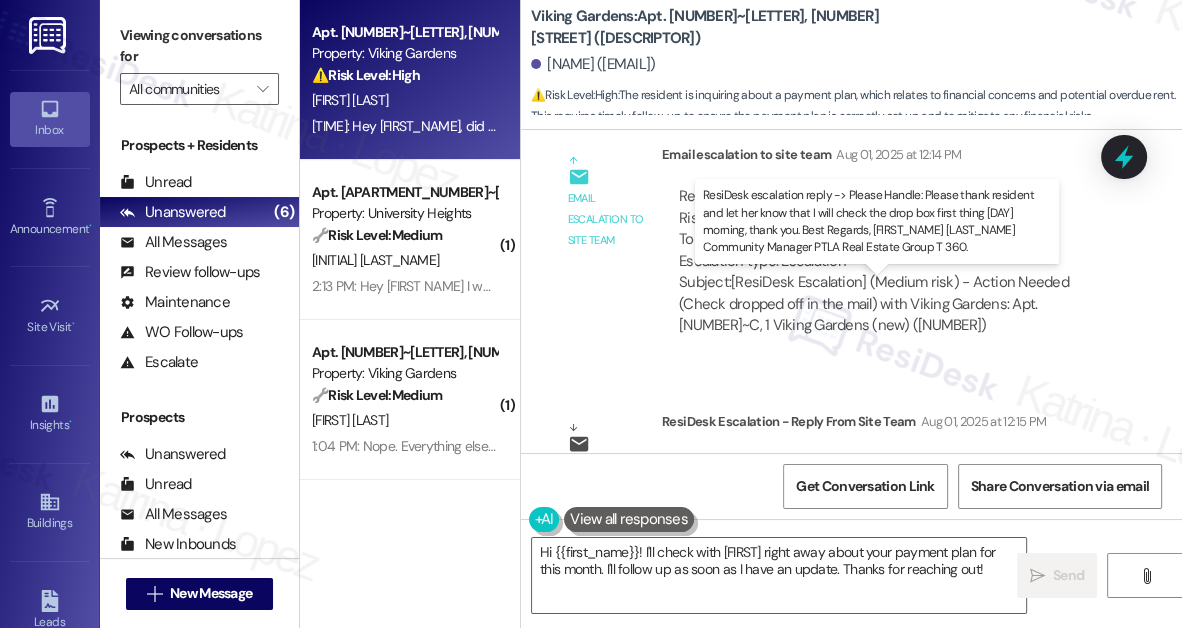 click on "ResiDesk escalation reply ->
Please Handle: Please thank resident and let her know that I will check the drop box first thing Monday morning, thank you. Best Regards, [FIRST] [LAST] Community Manager PTLA Real Estate Group T 360. ResiDesk escalation reply ->
Please Handle: Please thank resident and let her know that I will check the drop box first thing Monday morning, thank you. Best Regards, [FIRST] [LAST] Community Manager PTLA Real Estate Group T 360." at bounding box center (883, 507) 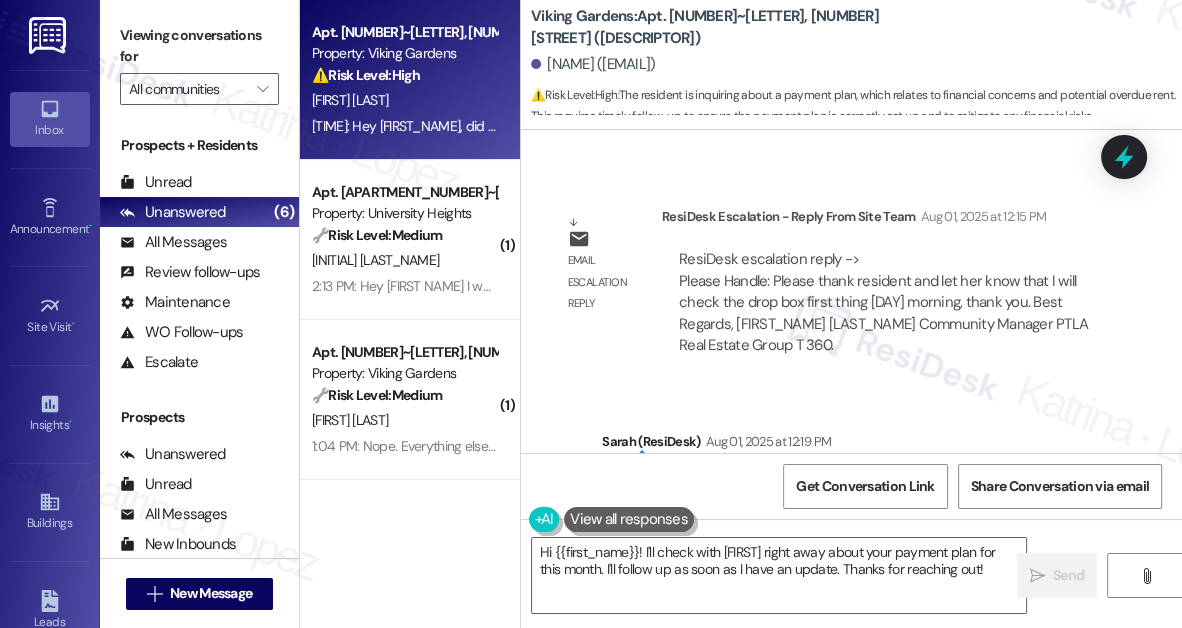 scroll, scrollTop: 33328, scrollLeft: 0, axis: vertical 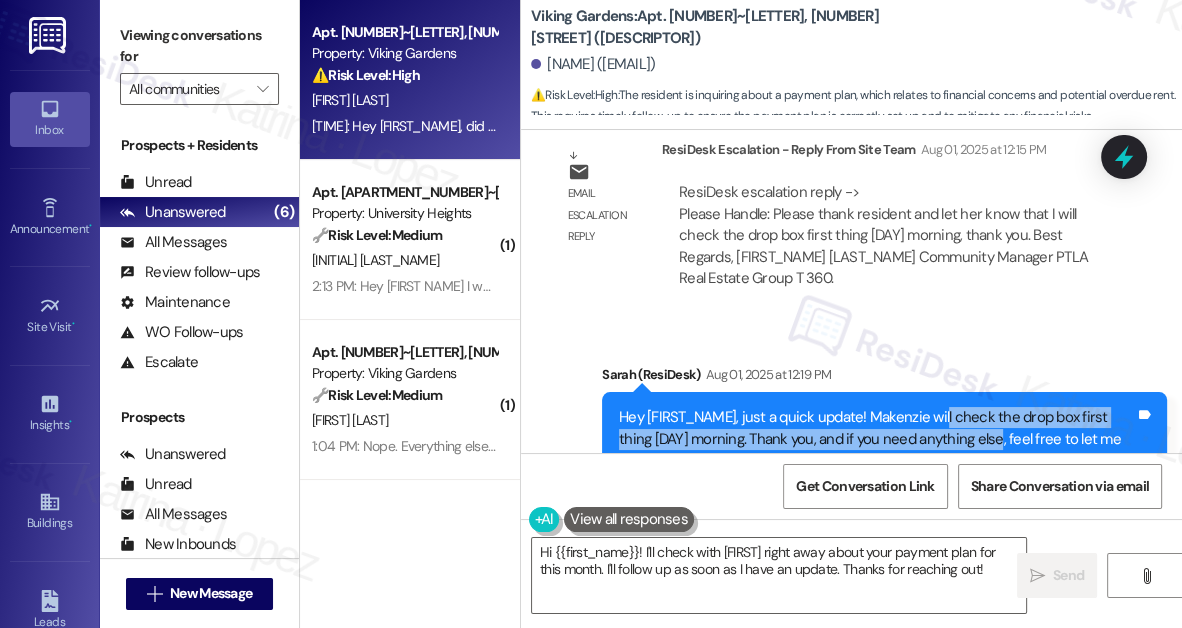 drag, startPoint x: 931, startPoint y: 228, endPoint x: 959, endPoint y: 260, distance: 42.520584 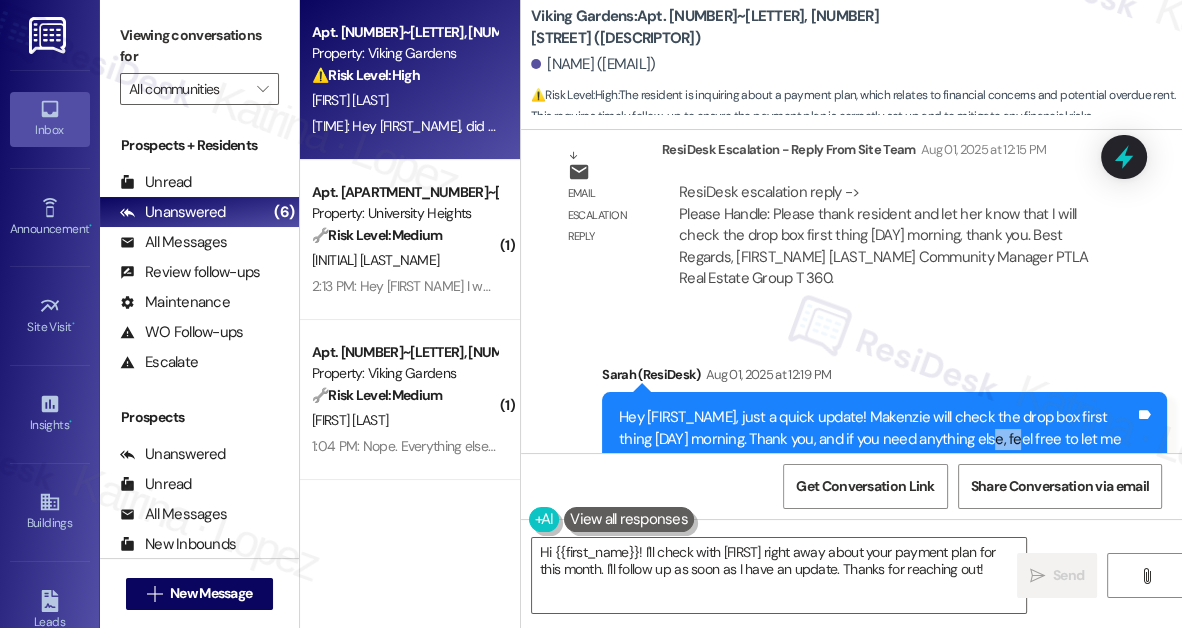 click on "Hey [FIRST_NAME], just a quick update! Makenzie will check the drop box first thing [DAY] morning. Thank you, and if you need anything else, feel free to let me know." at bounding box center (877, 439) 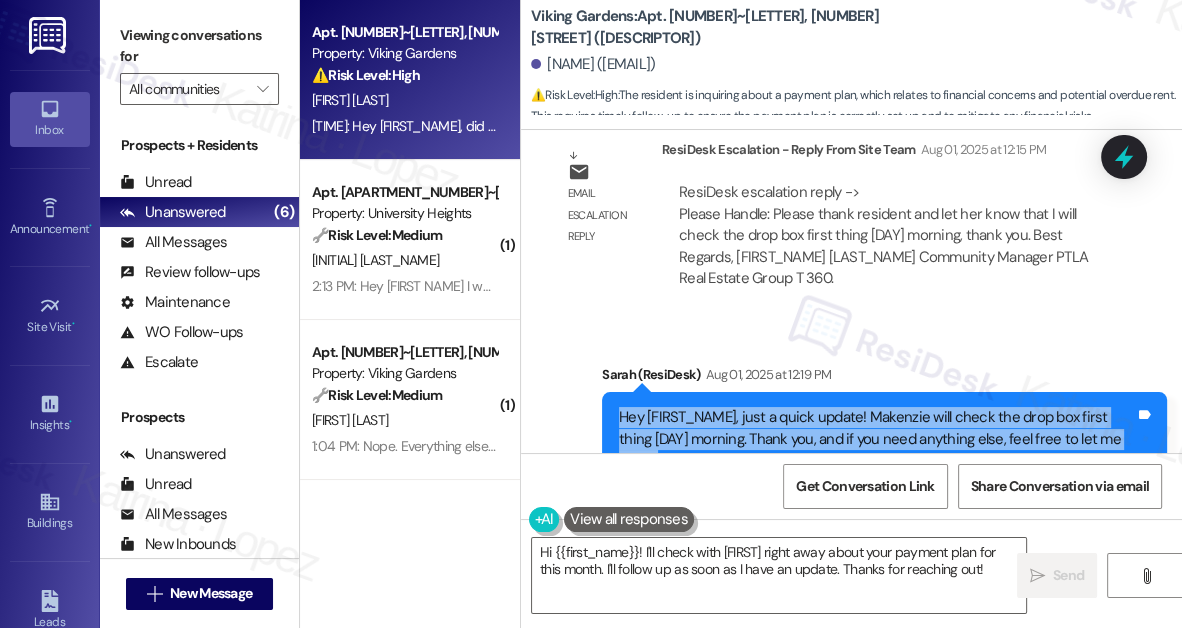 click on "Hey [FIRST_NAME], just a quick update! Makenzie will check the drop box first thing [DAY] morning. Thank you, and if you need anything else, feel free to let me know." at bounding box center [877, 439] 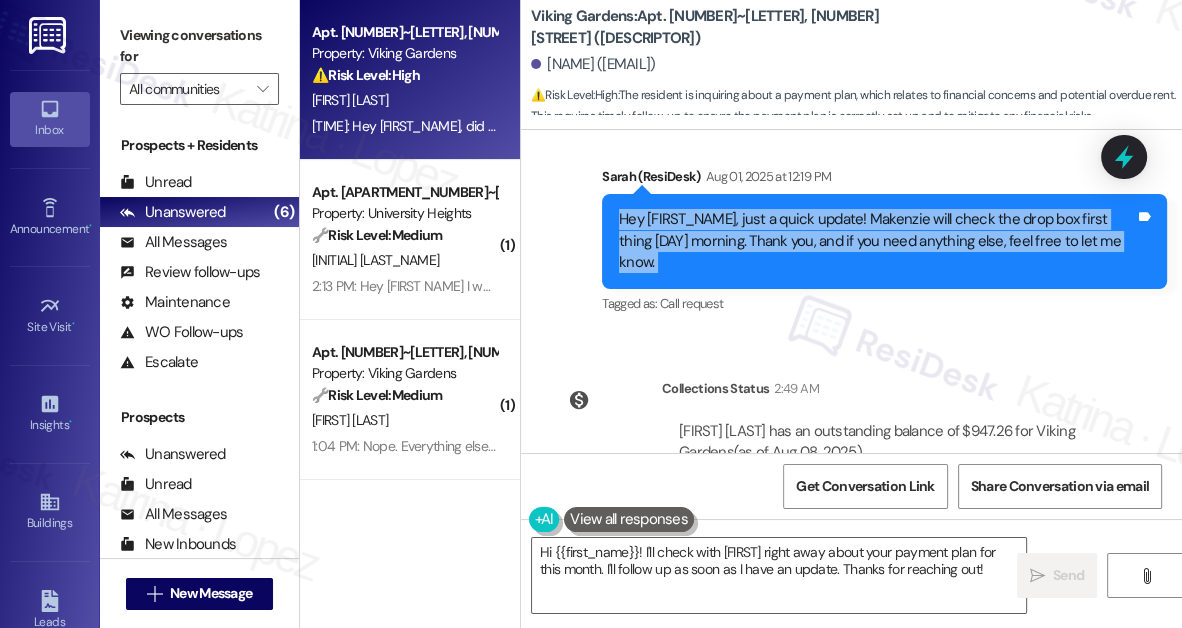 scroll, scrollTop: 33601, scrollLeft: 0, axis: vertical 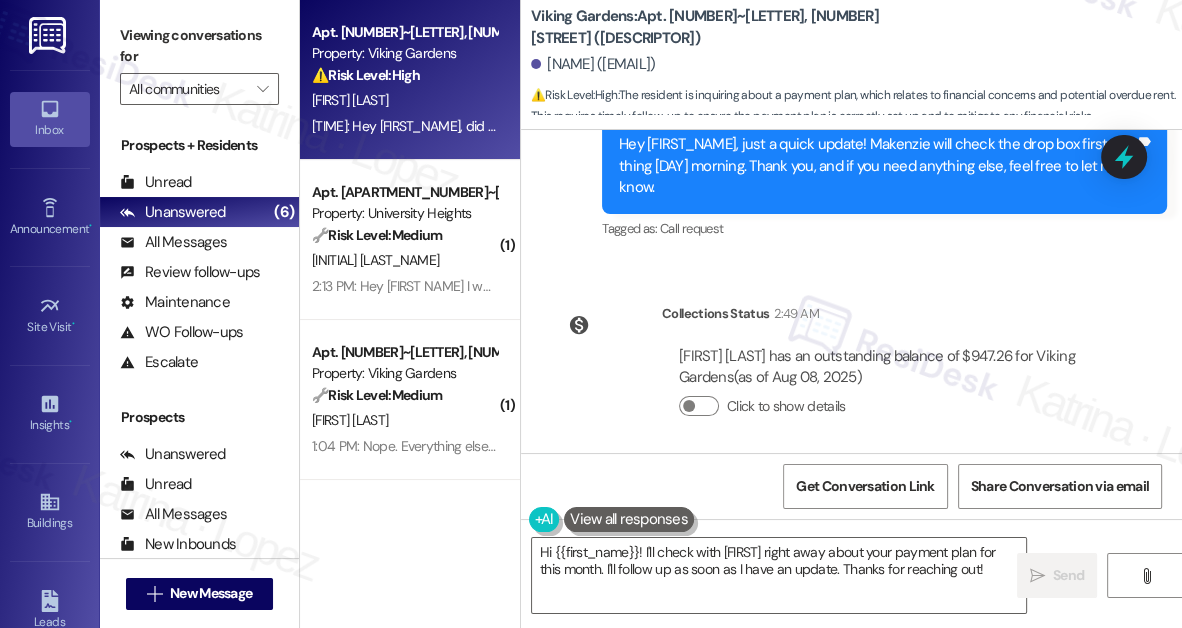 click on "Hey [NAME], did you ask [NAME] is she set up my payment plan for this month. It's supposed to be the [DAY] and the [DAY] [PRICE] each" at bounding box center [826, 572] 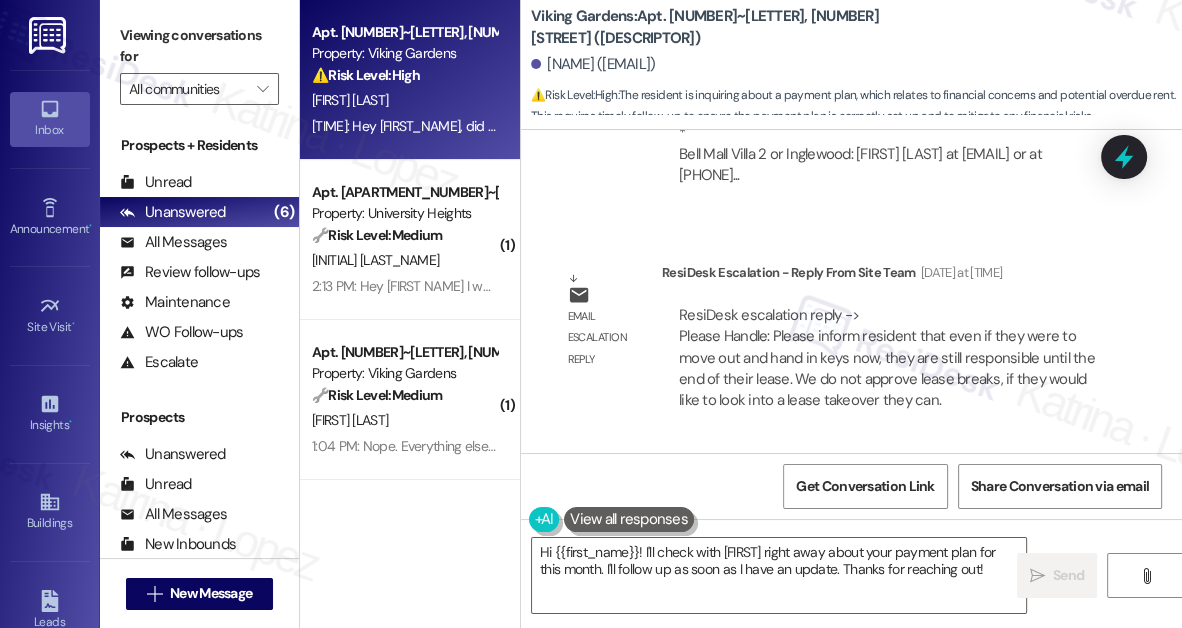 scroll, scrollTop: 31237, scrollLeft: 0, axis: vertical 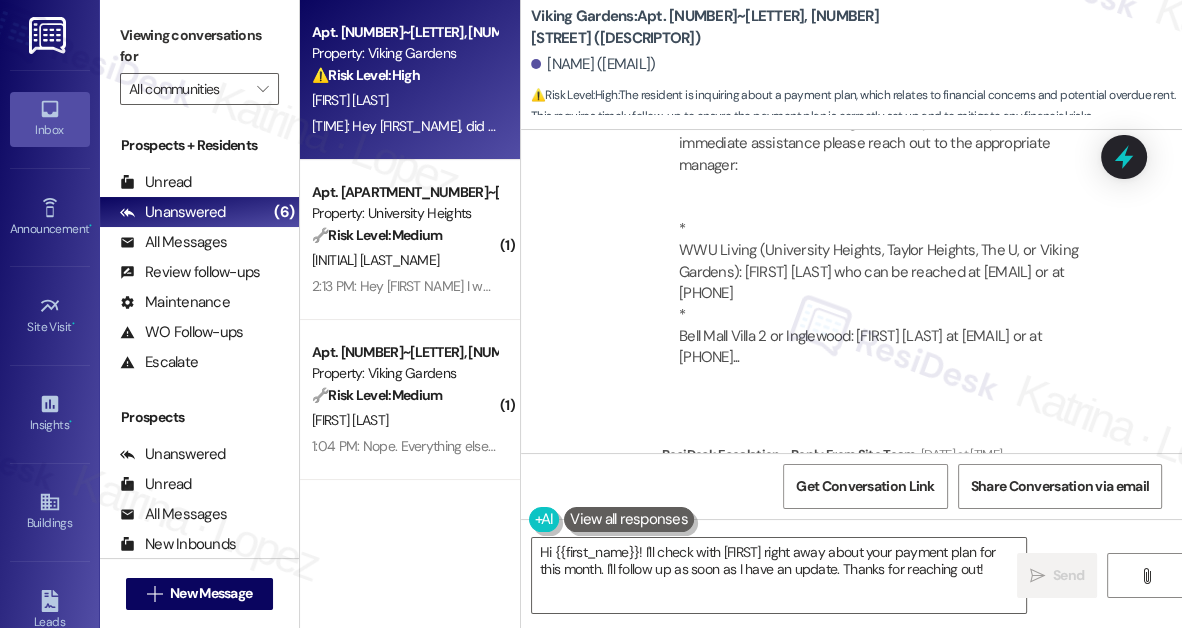 drag, startPoint x: 786, startPoint y: 360, endPoint x: 998, endPoint y: 370, distance: 212.23572 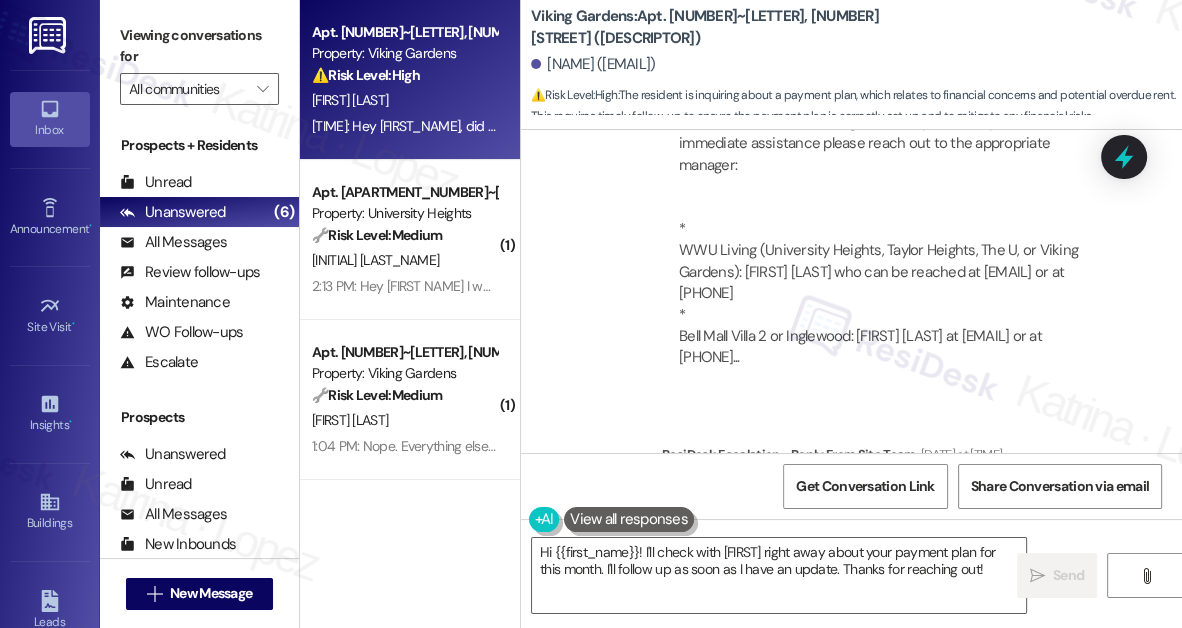 click on "ResiDesk escalation reply ->
Please Handle: Please inform resident that even if they were to move out and hand in keys now, they are still responsible until the end of their lease. We do not approve lease breaks, if they would like to look into a lease takeover they can.
Best Regards,
[FIRST] [LAST]  Community Manager
PTLA Real Estate Group
T [PHONE]
________________________________
From: ResiDesk Support <support@theresidesk.com>
Sent: Friday, July 18, 2025 3:03 PM
To: [EMAIL]" at bounding box center (887, 711) 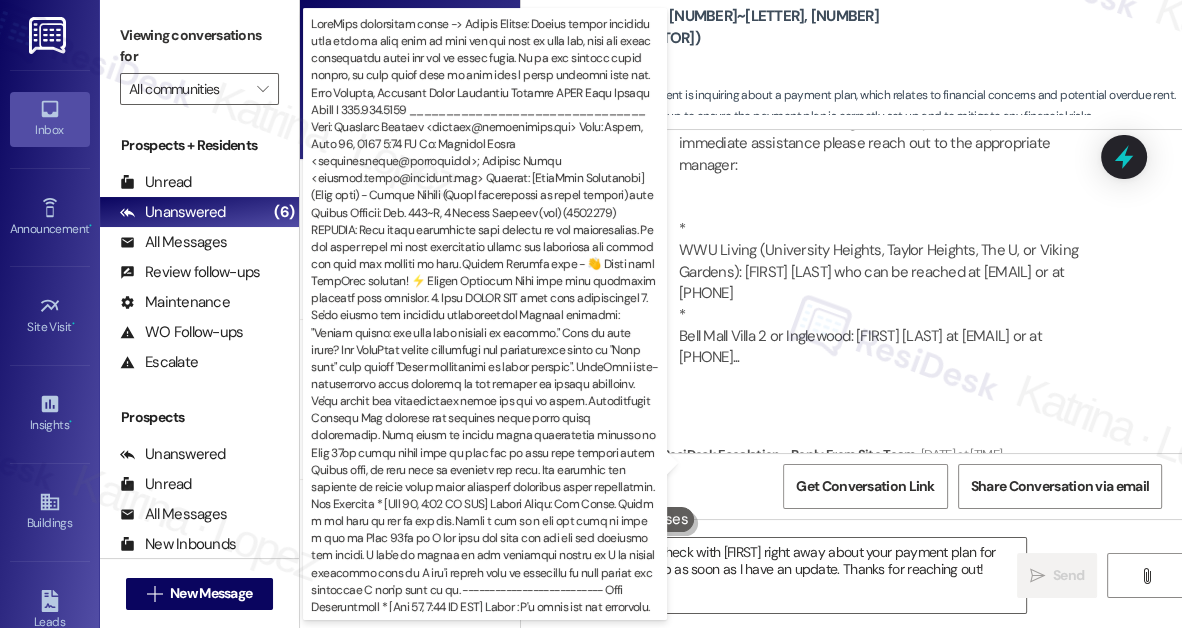 click on "ResiDesk escalation reply ->
Please Handle: Please inform resident that even if they were to move out and hand in keys now, they are still responsible until the end of their lease. We do not approve lease breaks, if they would like to look into a lease takeover they can.
Best Regards,
[FIRST] [LAST]  Community Manager
PTLA Real Estate Group
T [PHONE]
________________________________
From: ResiDesk Support <support@theresidesk.com>
Sent: Friday, July 18, 2025 3:03 PM
To: [EMAIL]" at bounding box center [887, 711] 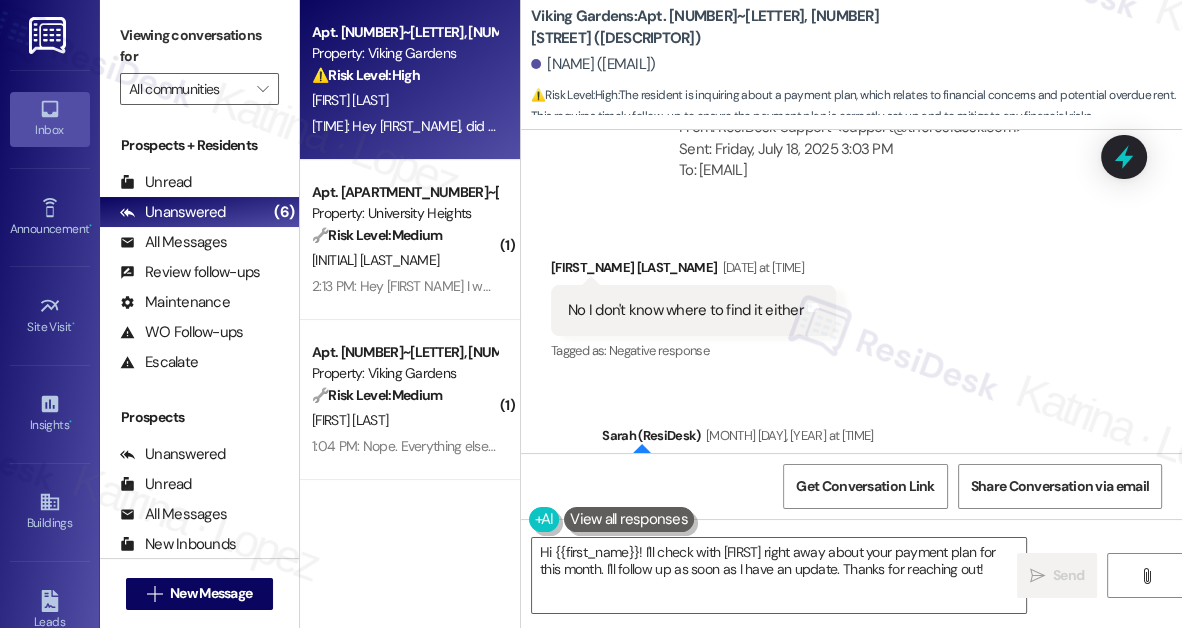 scroll, scrollTop: 32056, scrollLeft: 0, axis: vertical 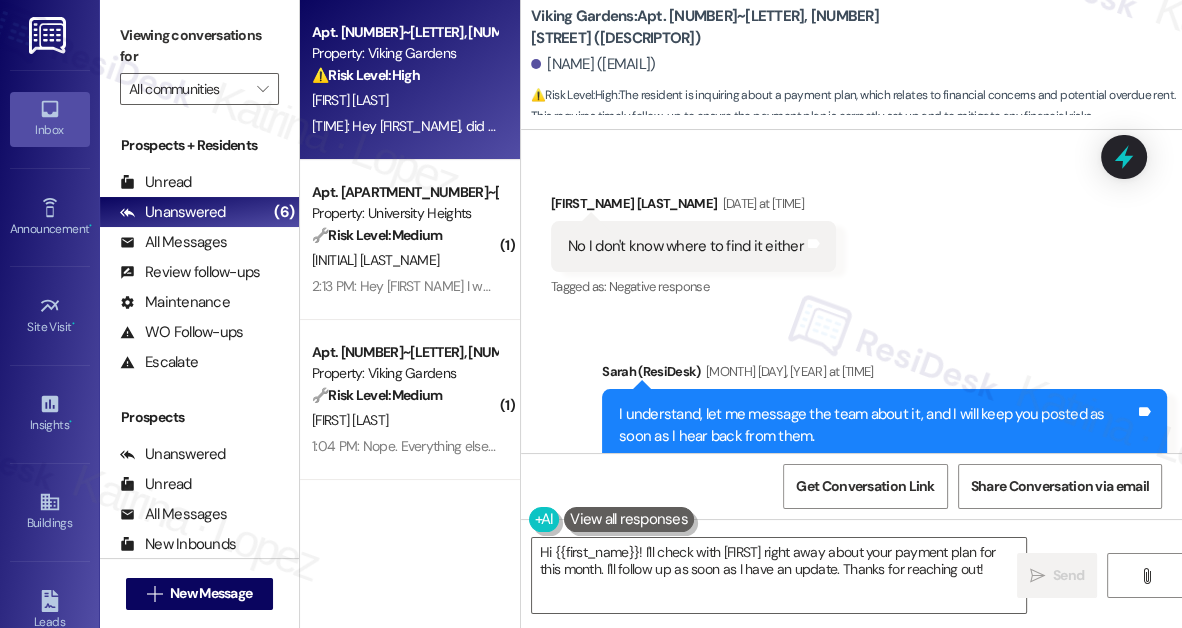 click on "I understand, let me message the team about it, and I will keep you posted as soon as I hear back from them." at bounding box center [877, 425] 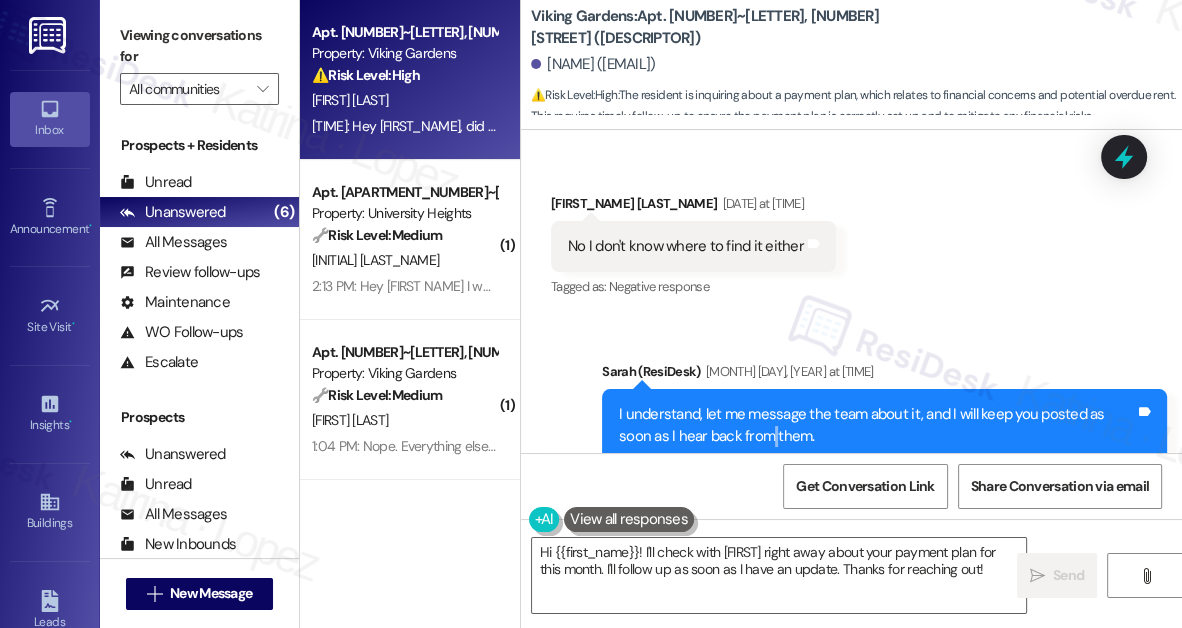 click on "I understand, let me message the team about it, and I will keep you posted as soon as I hear back from them." at bounding box center [877, 425] 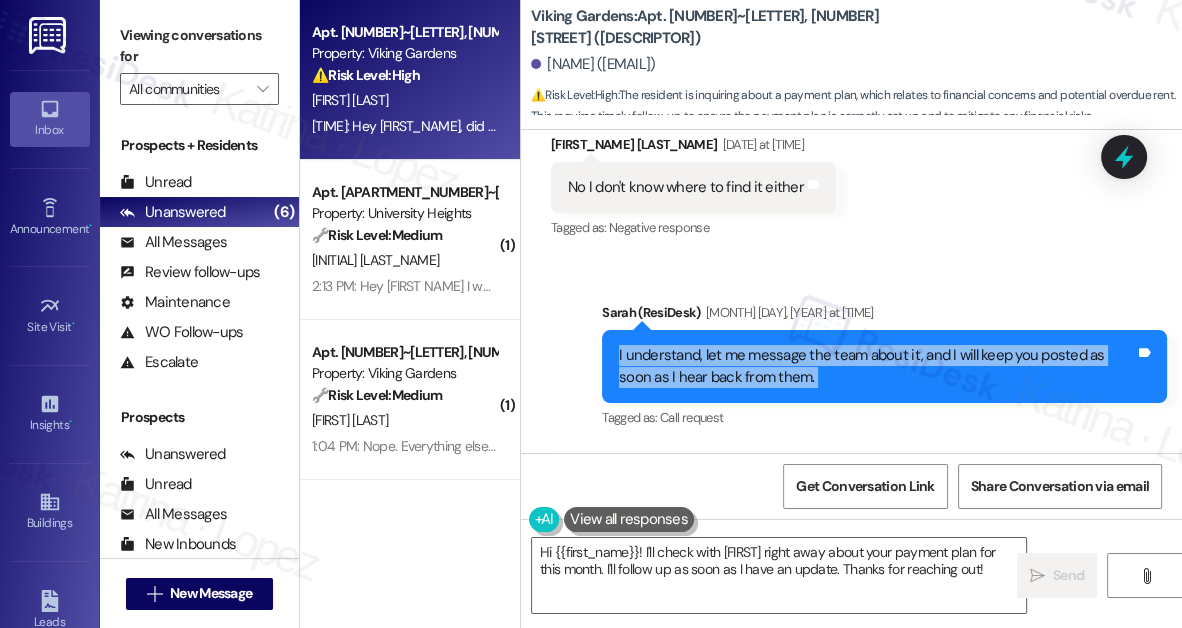 scroll, scrollTop: 32146, scrollLeft: 0, axis: vertical 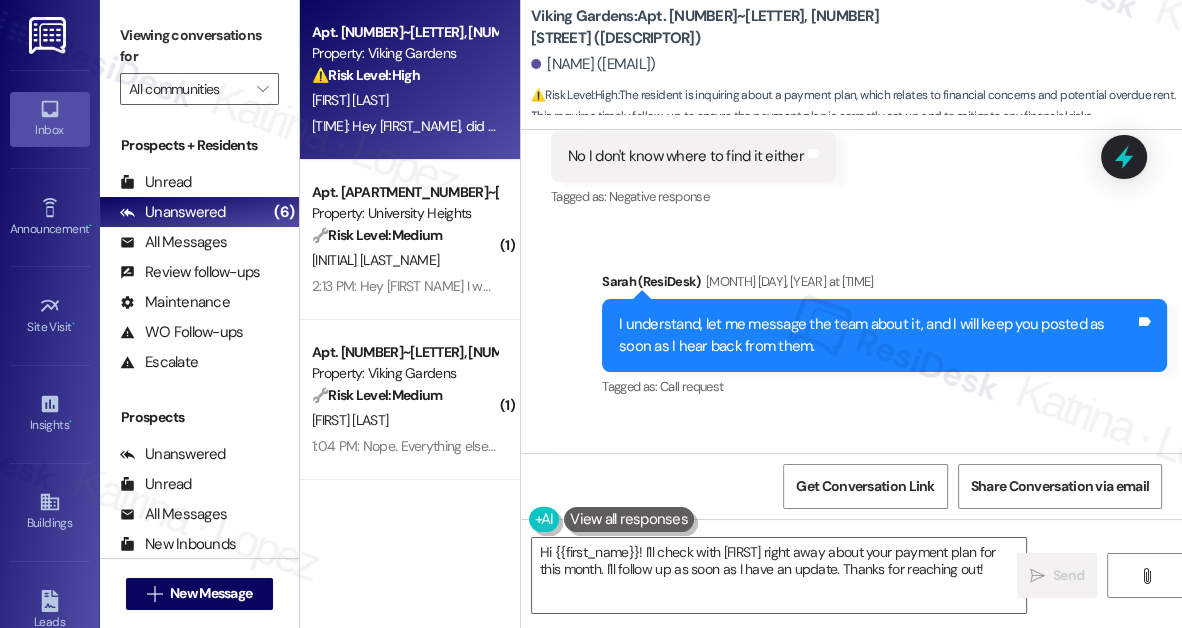 click on "[FIRST], according to the team, even if you were to move out and hand in keys now, you are still responsible until the end of your lease. We do not approve lease breaks, if you would like to look into a lease takeover, you can. Thank you!" at bounding box center [877, 536] 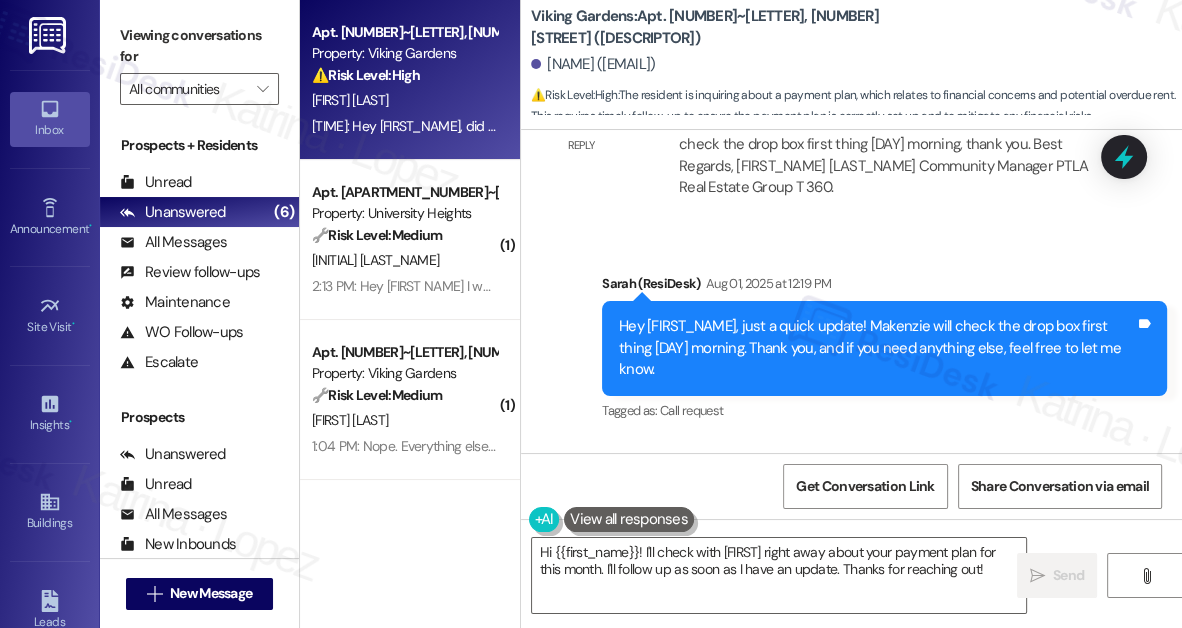 scroll, scrollTop: 33601, scrollLeft: 0, axis: vertical 